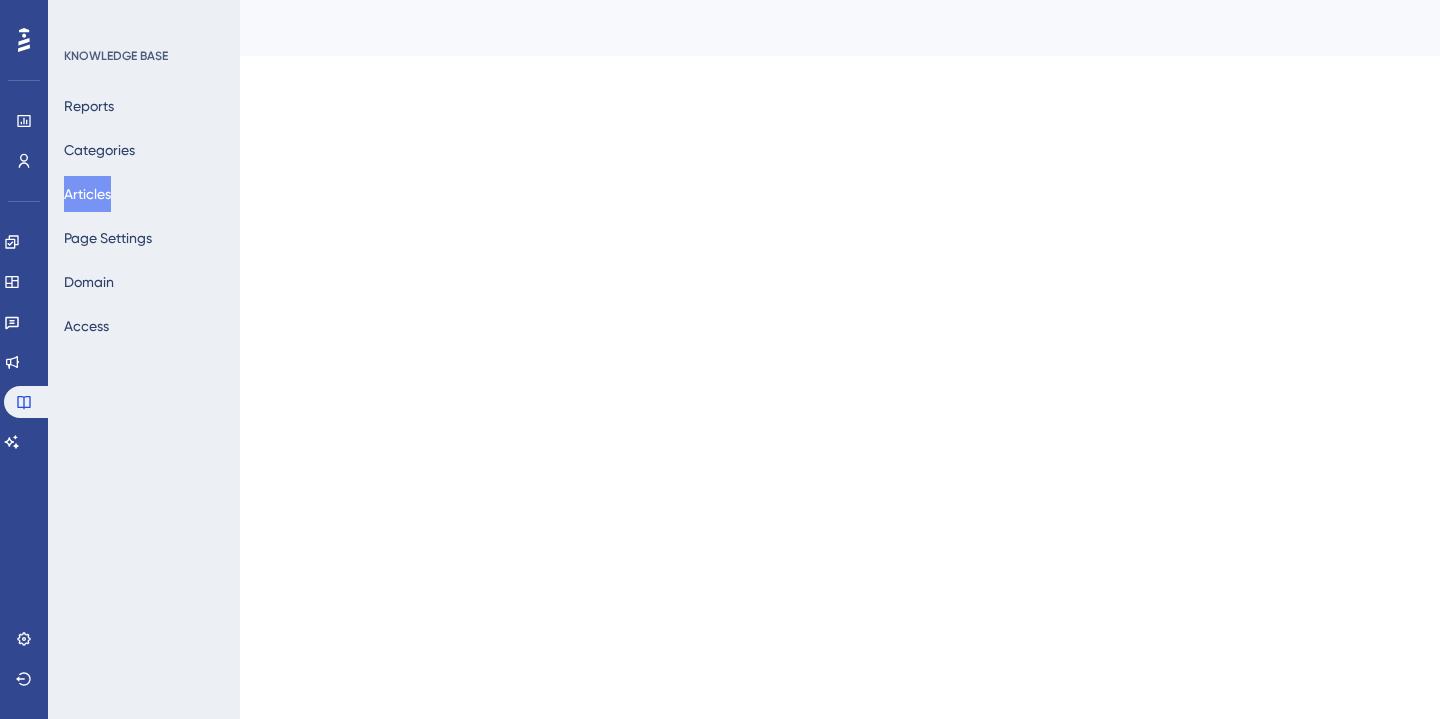 scroll, scrollTop: 0, scrollLeft: 0, axis: both 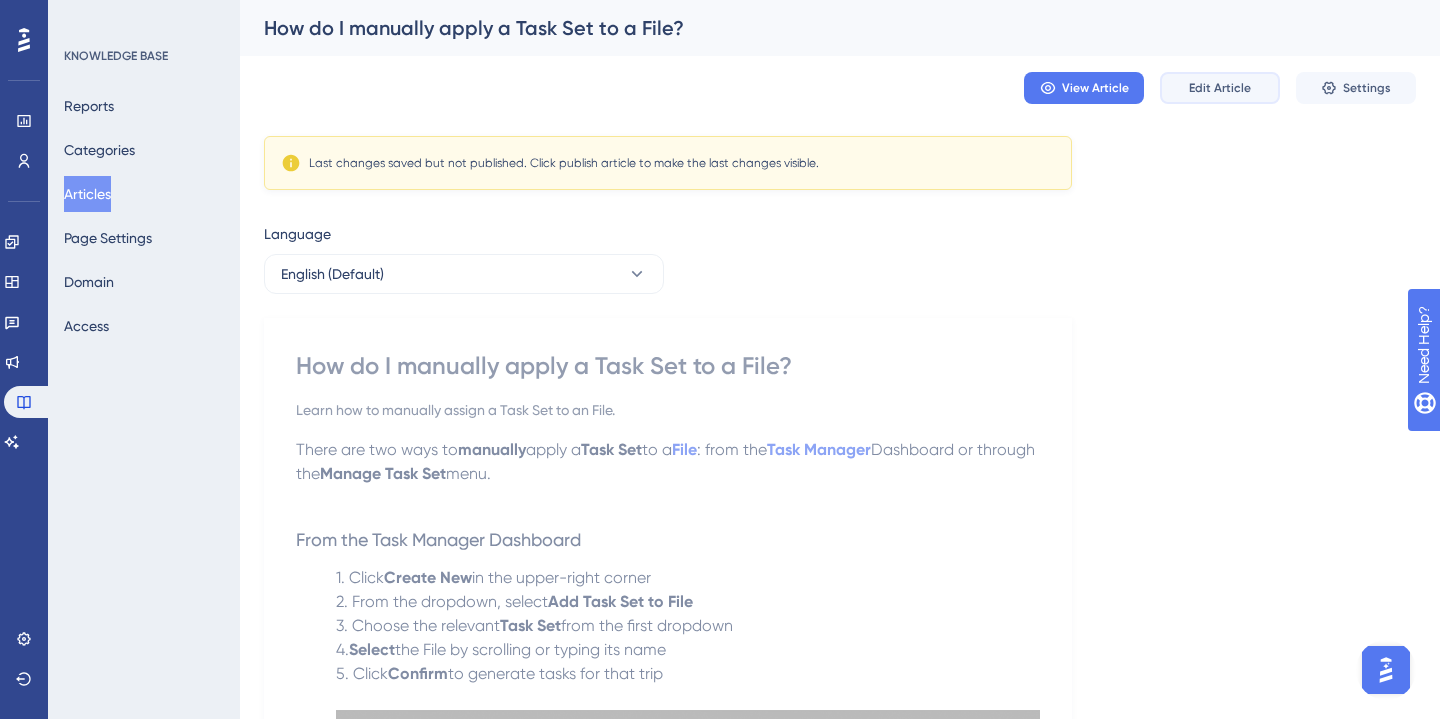 click on "Edit Article" at bounding box center (1220, 88) 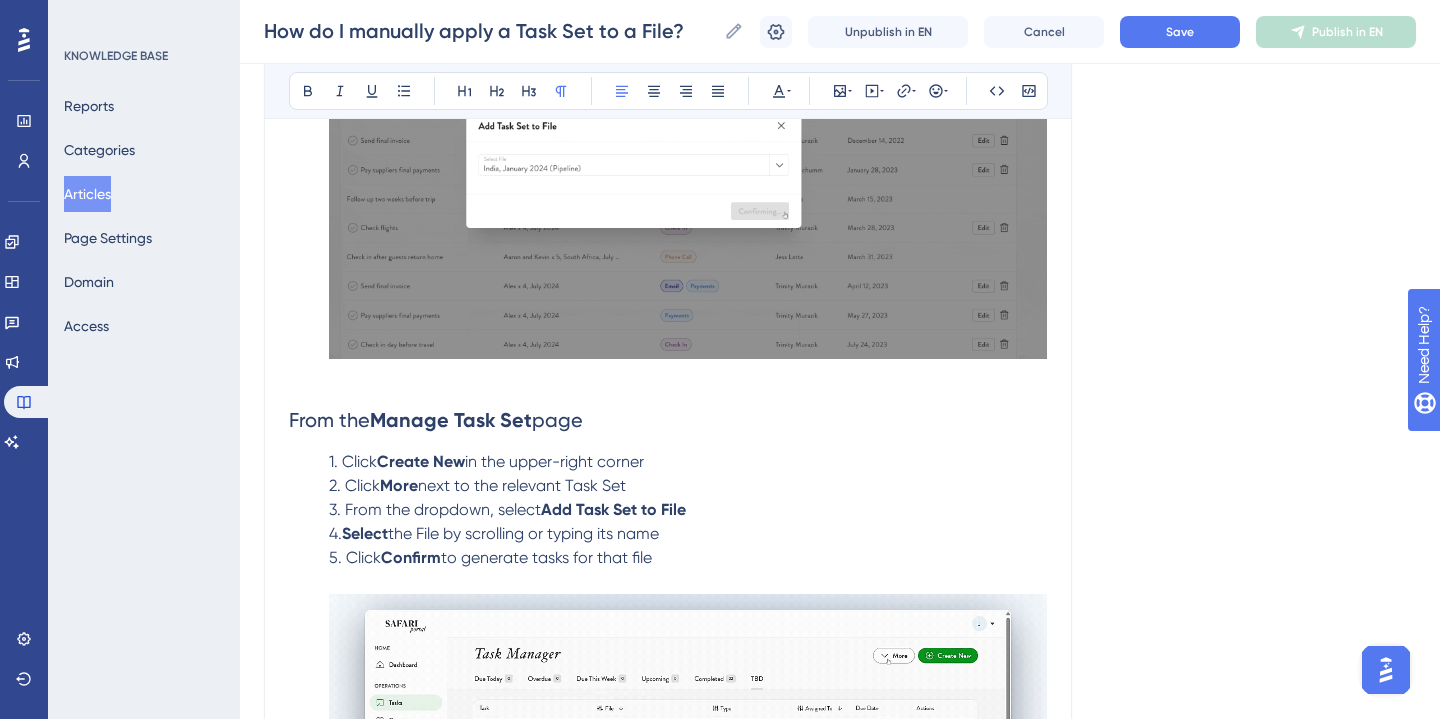 scroll, scrollTop: 701, scrollLeft: 0, axis: vertical 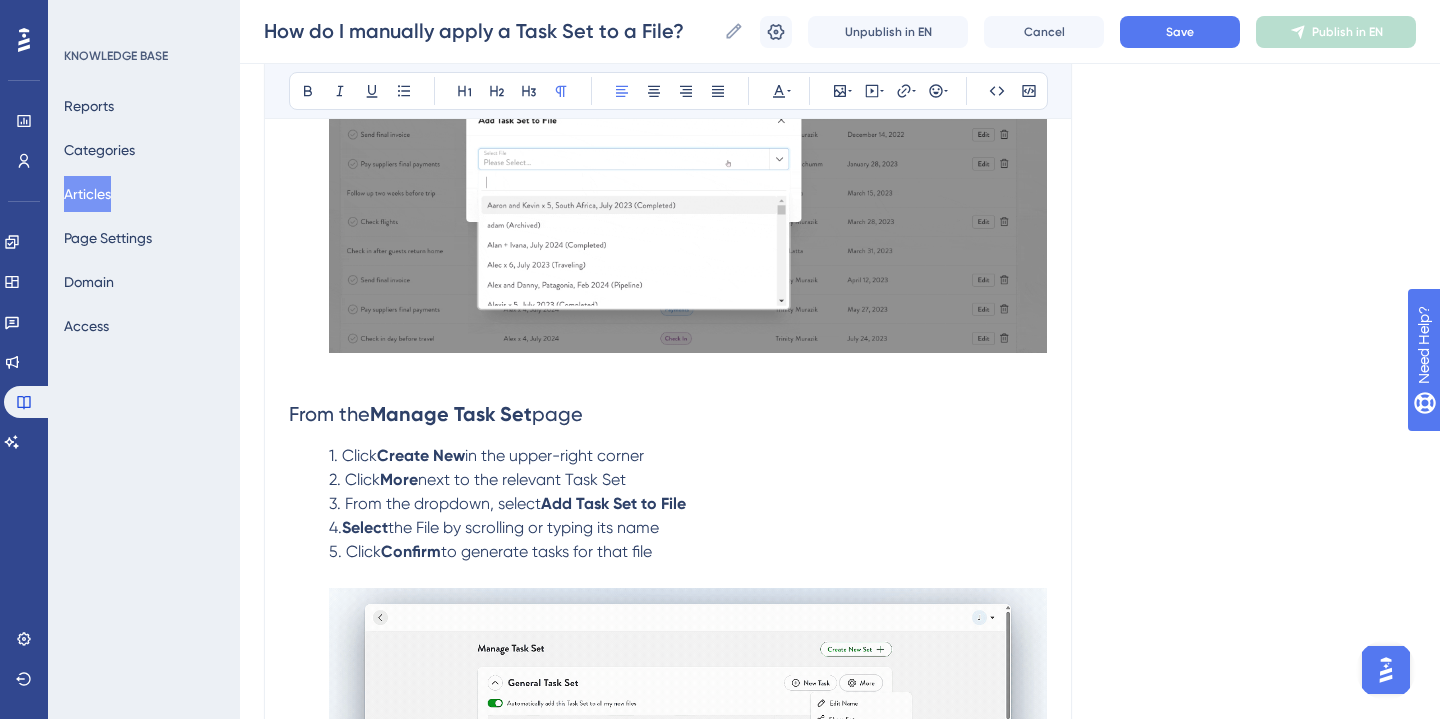 click on "page" at bounding box center [557, 414] 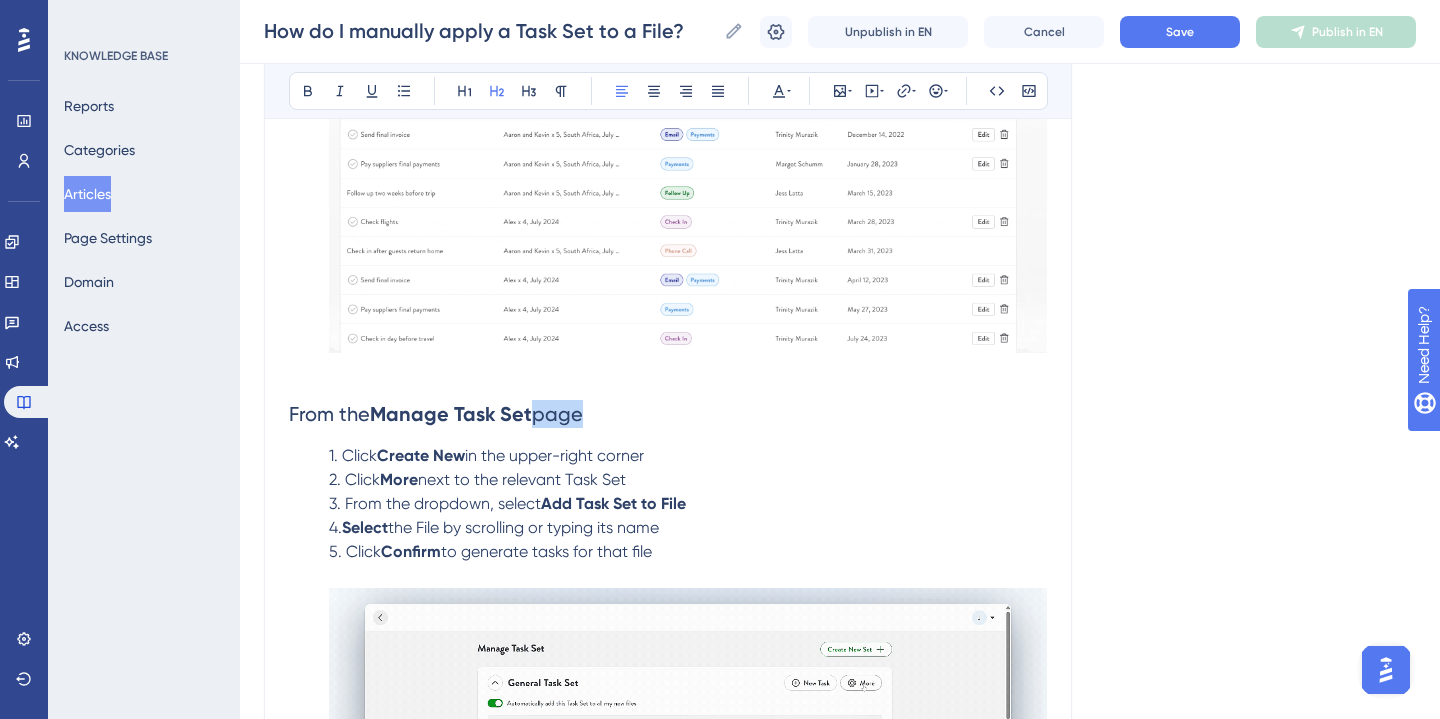 click on "page" at bounding box center (557, 414) 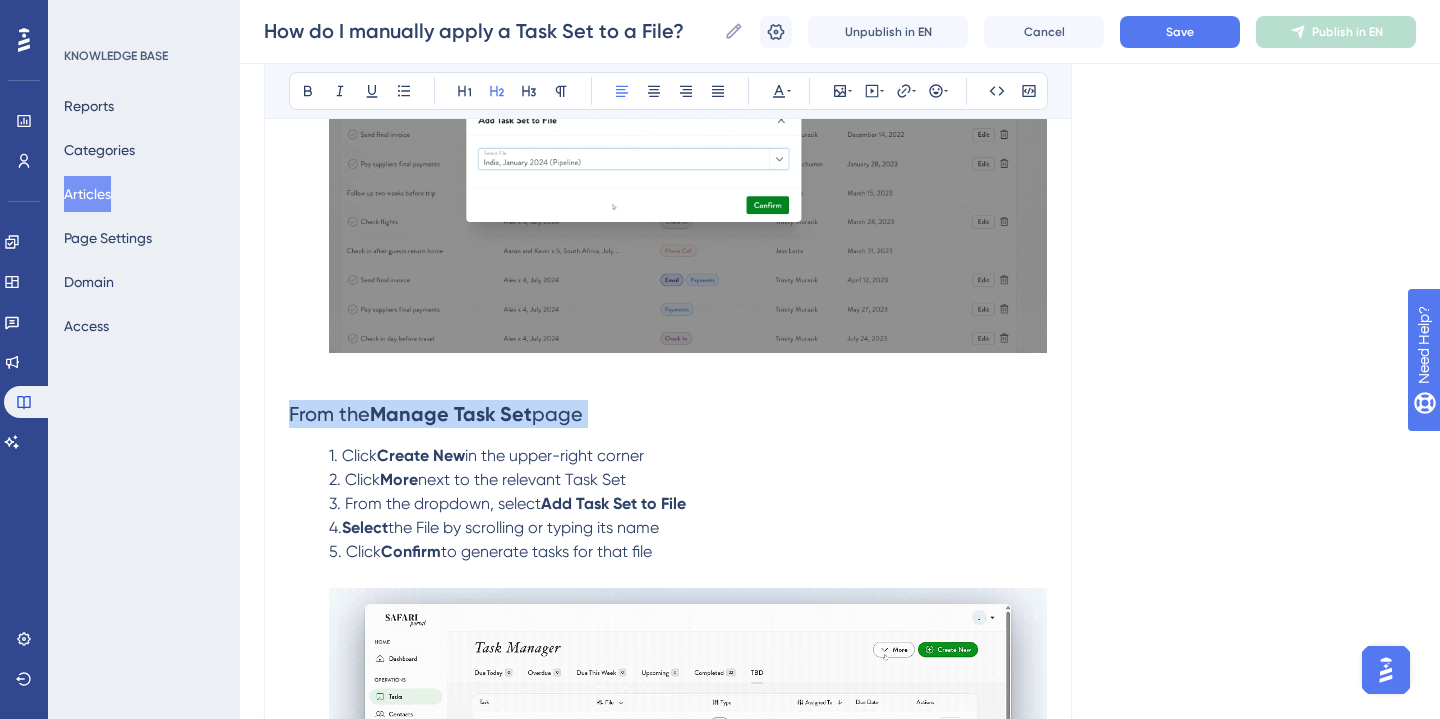 click on "page" at bounding box center (557, 414) 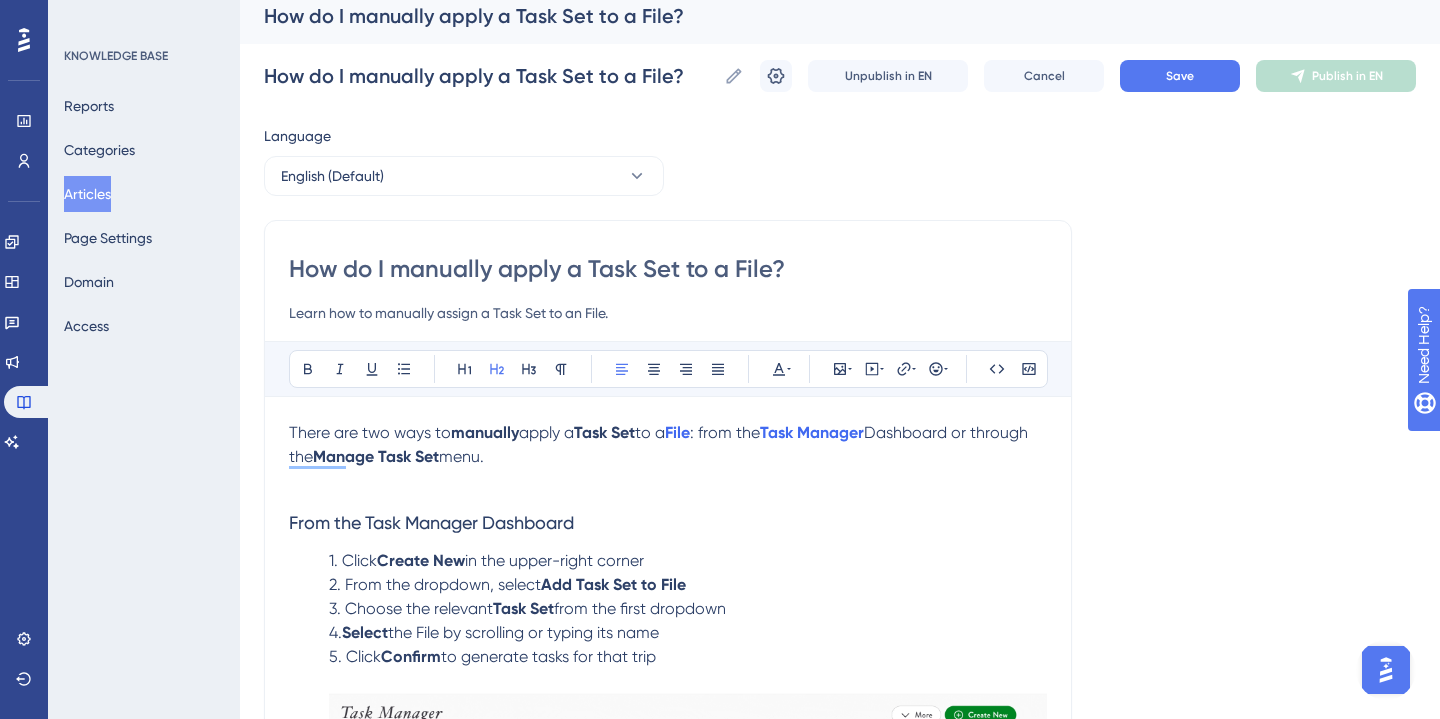 scroll, scrollTop: 0, scrollLeft: 0, axis: both 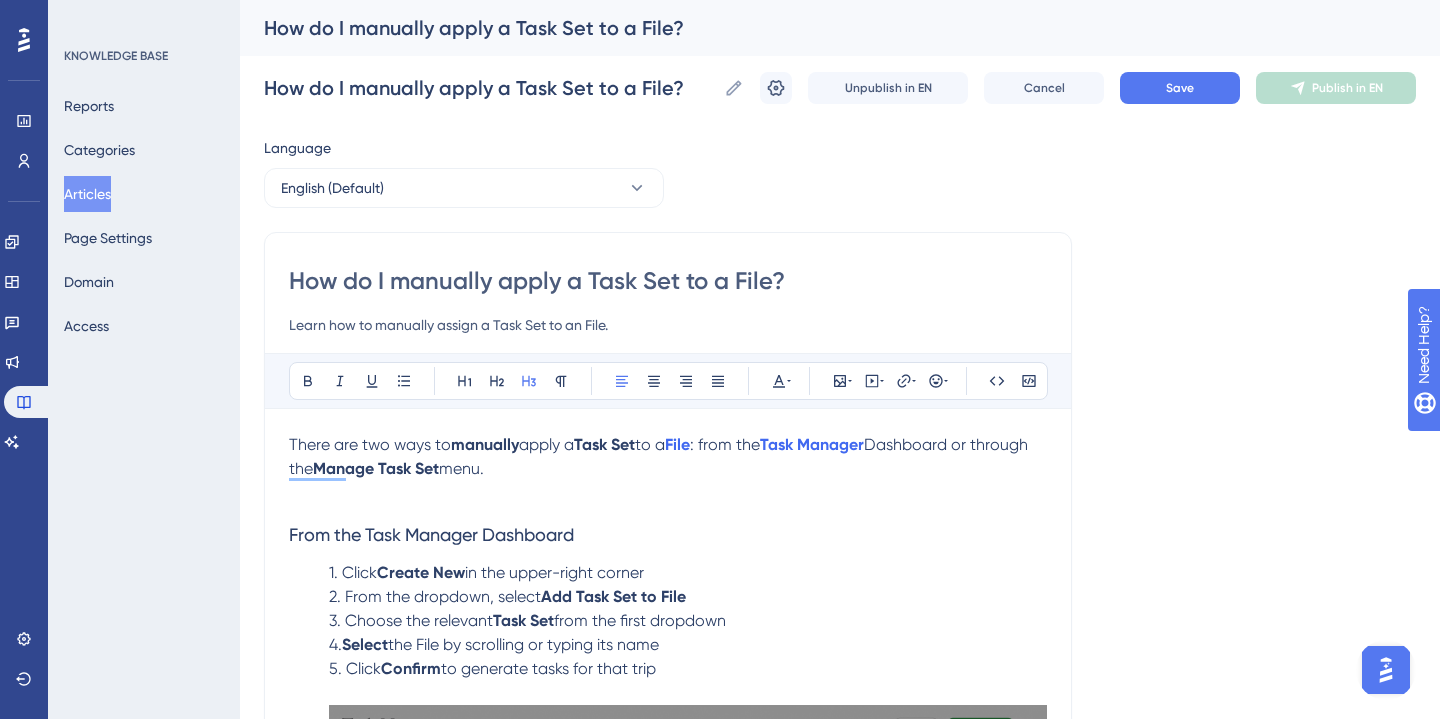 click on "From the Task Manager Dashboard" at bounding box center [431, 534] 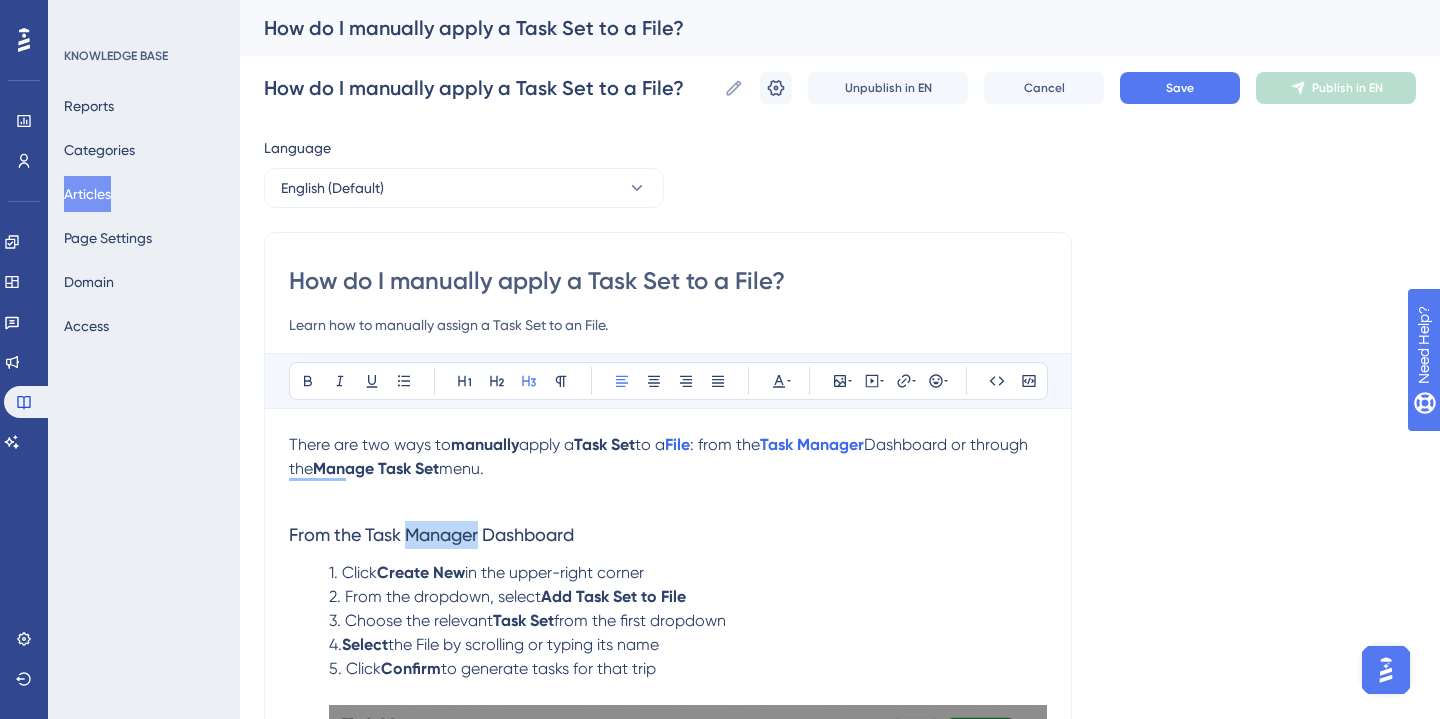 click on "From the Task Manager Dashboard" at bounding box center [431, 534] 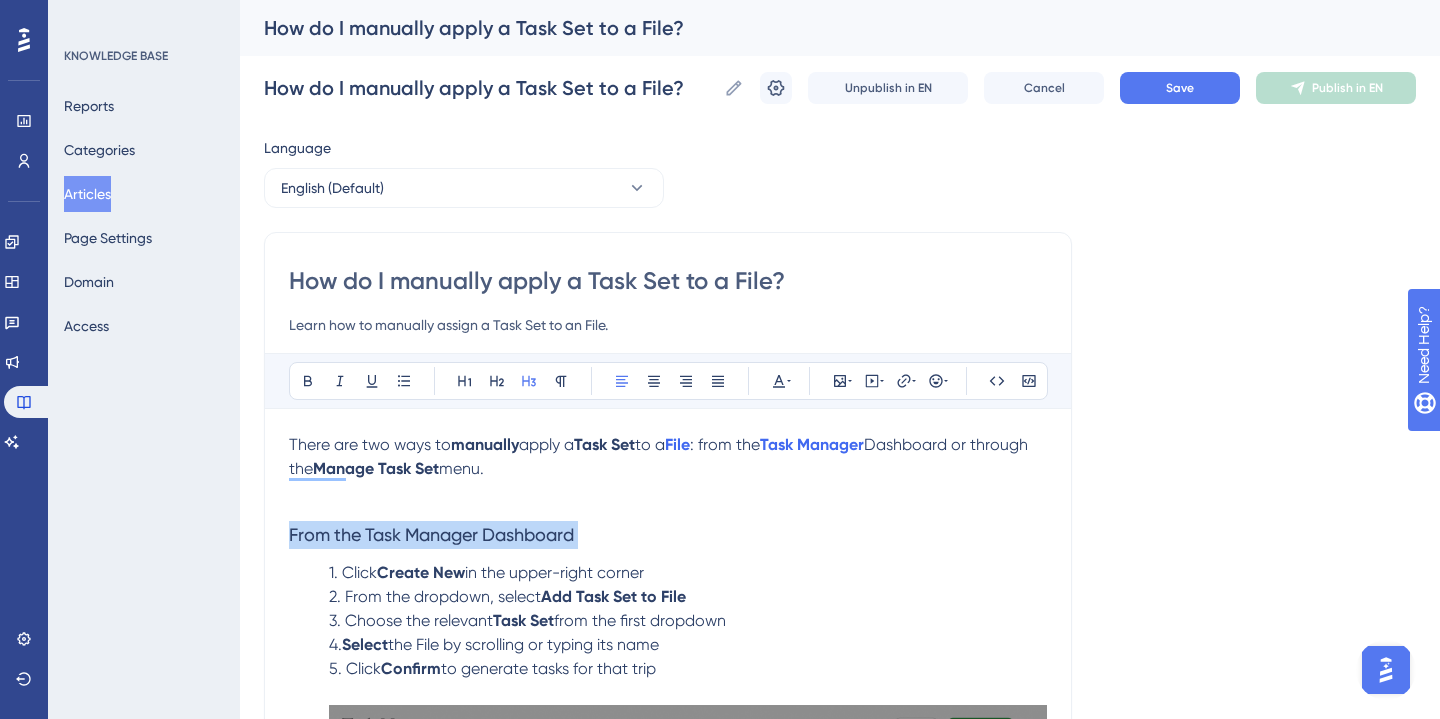 click on "From the Task Manager Dashboard" at bounding box center [431, 534] 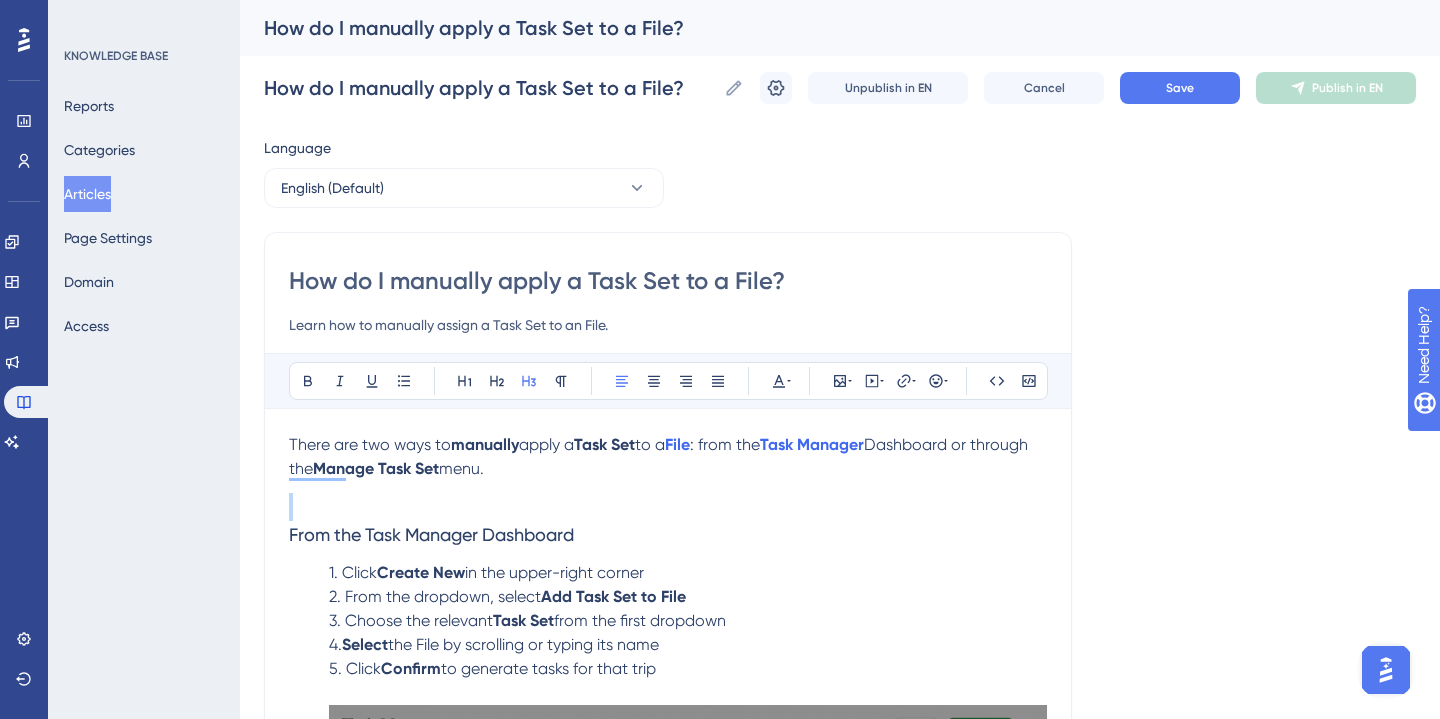 click on "From the Task Manager Dashboard" at bounding box center [431, 534] 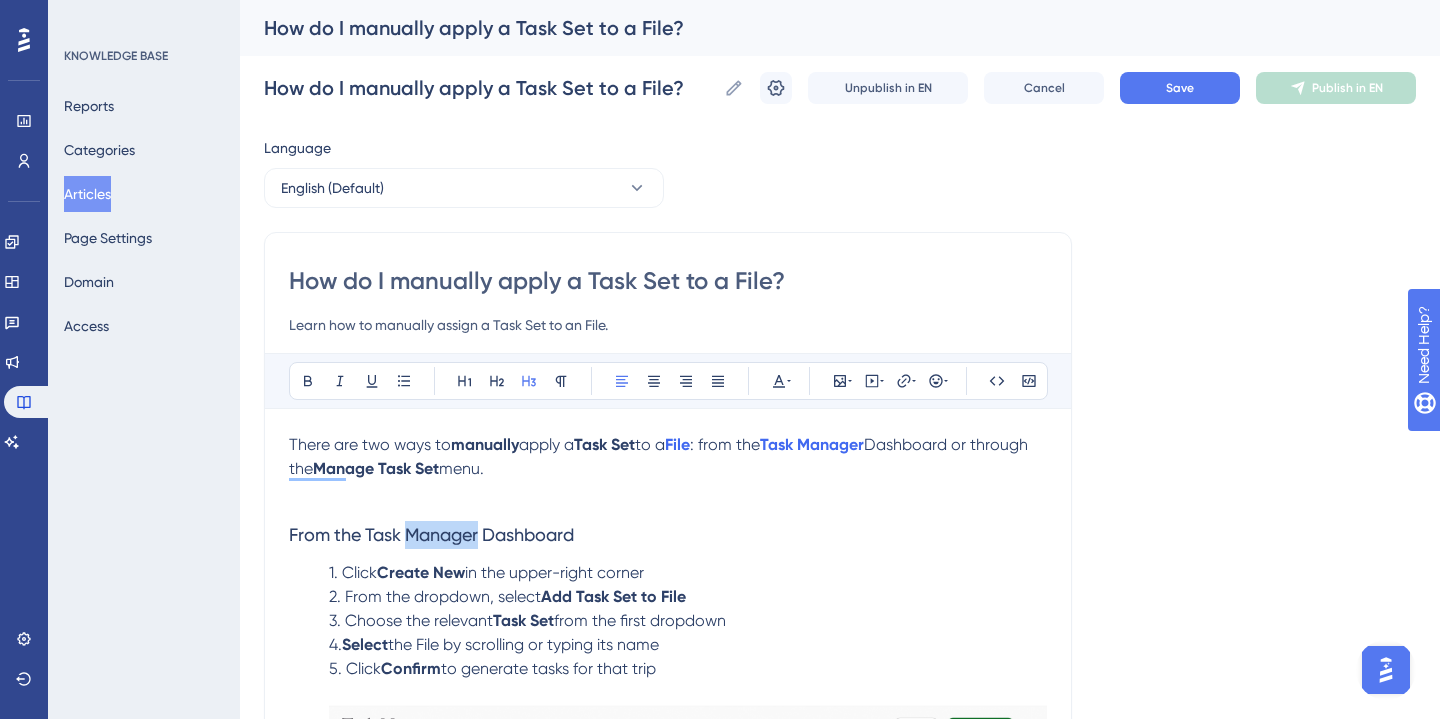 click on "From the Task Manager Dashboard" at bounding box center [431, 534] 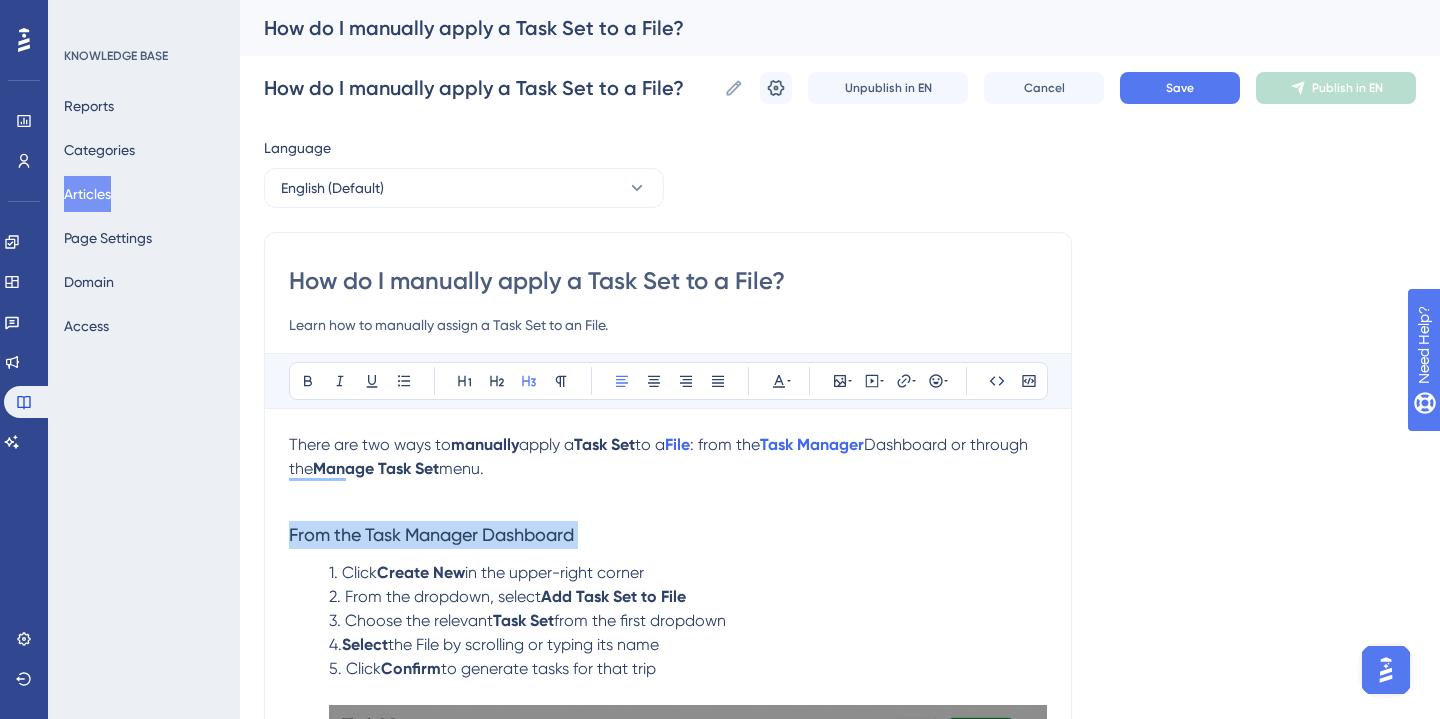 click on "From the Task Manager Dashboard" at bounding box center [431, 534] 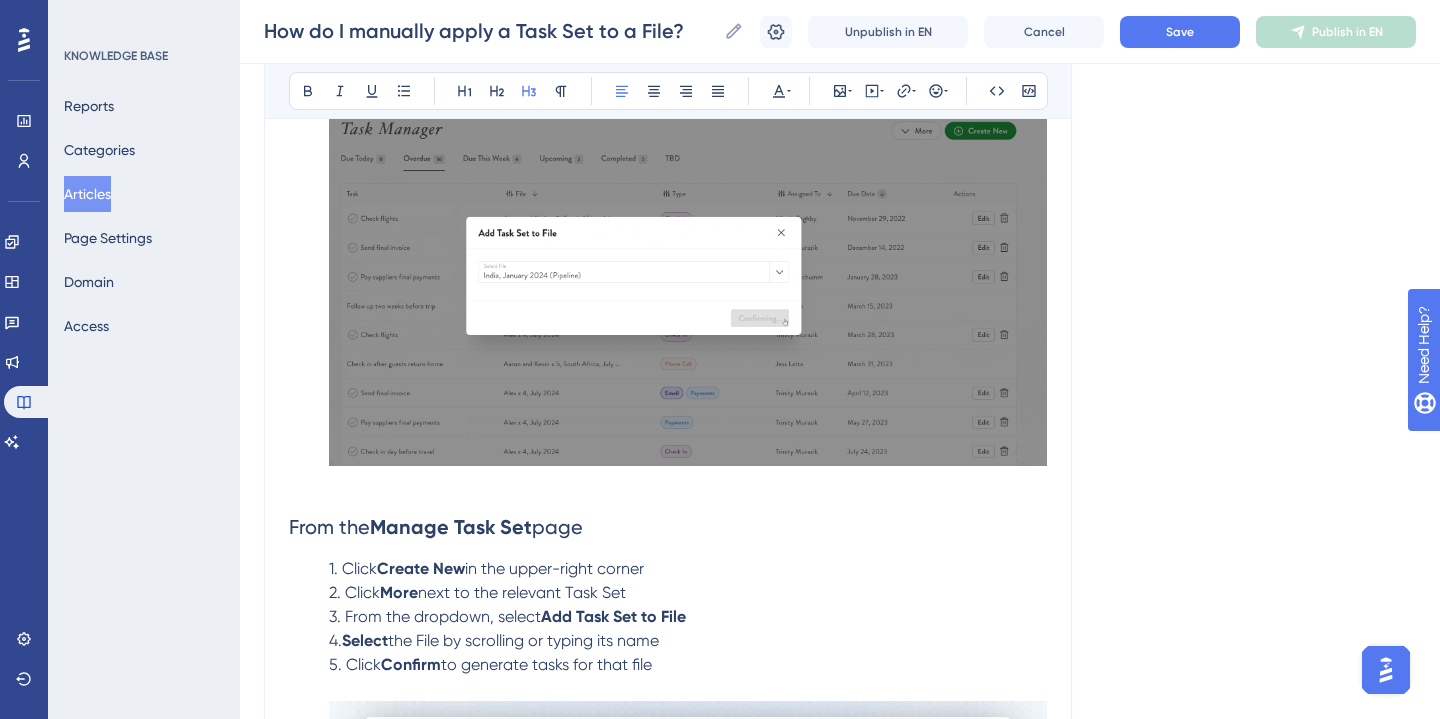 scroll, scrollTop: 587, scrollLeft: 0, axis: vertical 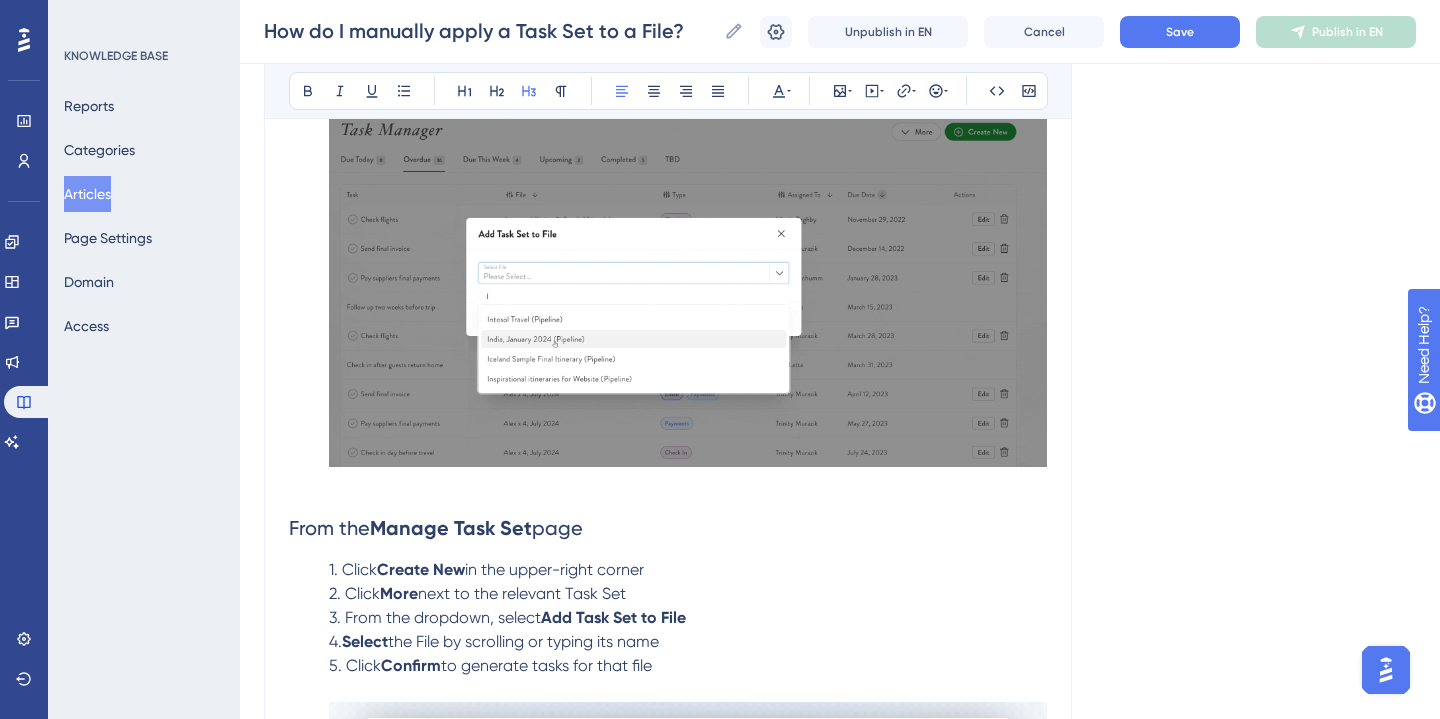 click on "Manage Task Set" at bounding box center (451, 528) 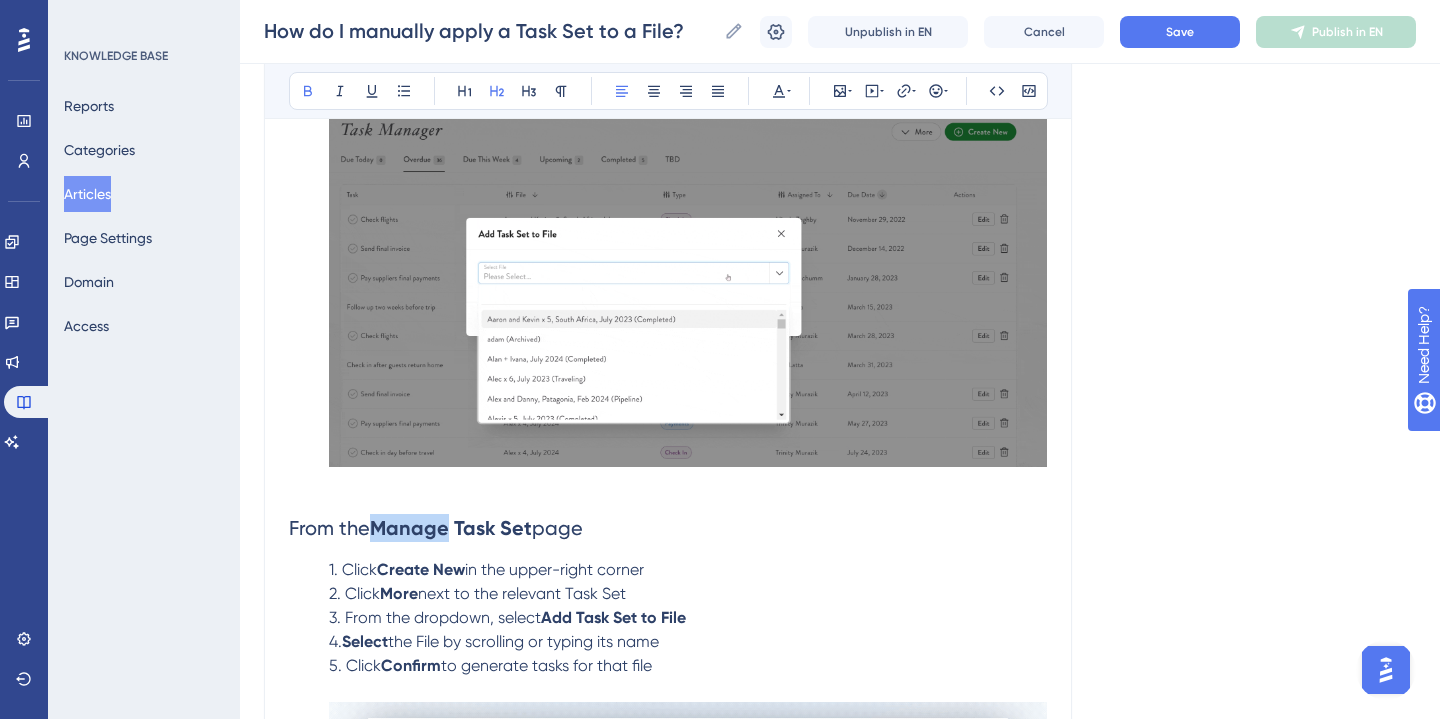 click on "Manage Task Set" at bounding box center [451, 528] 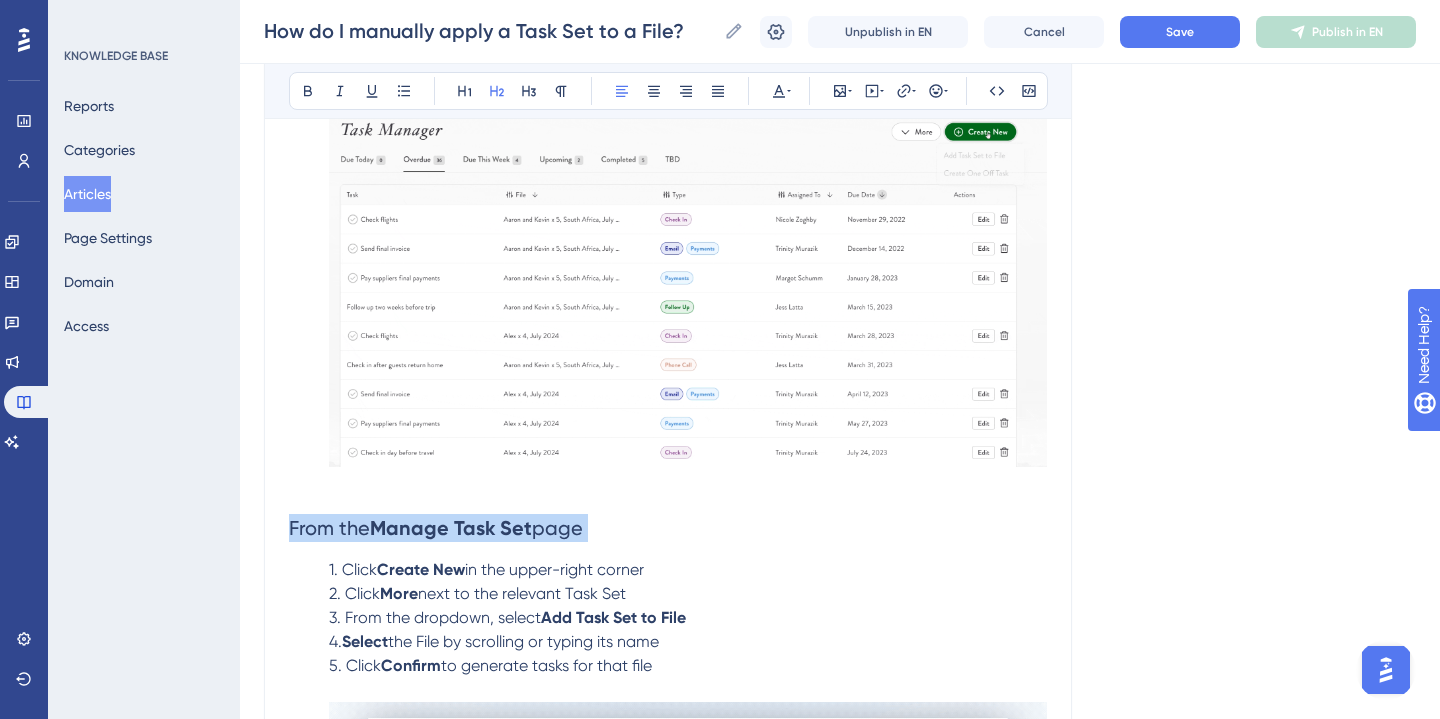 click on "Manage Task Set" at bounding box center (451, 528) 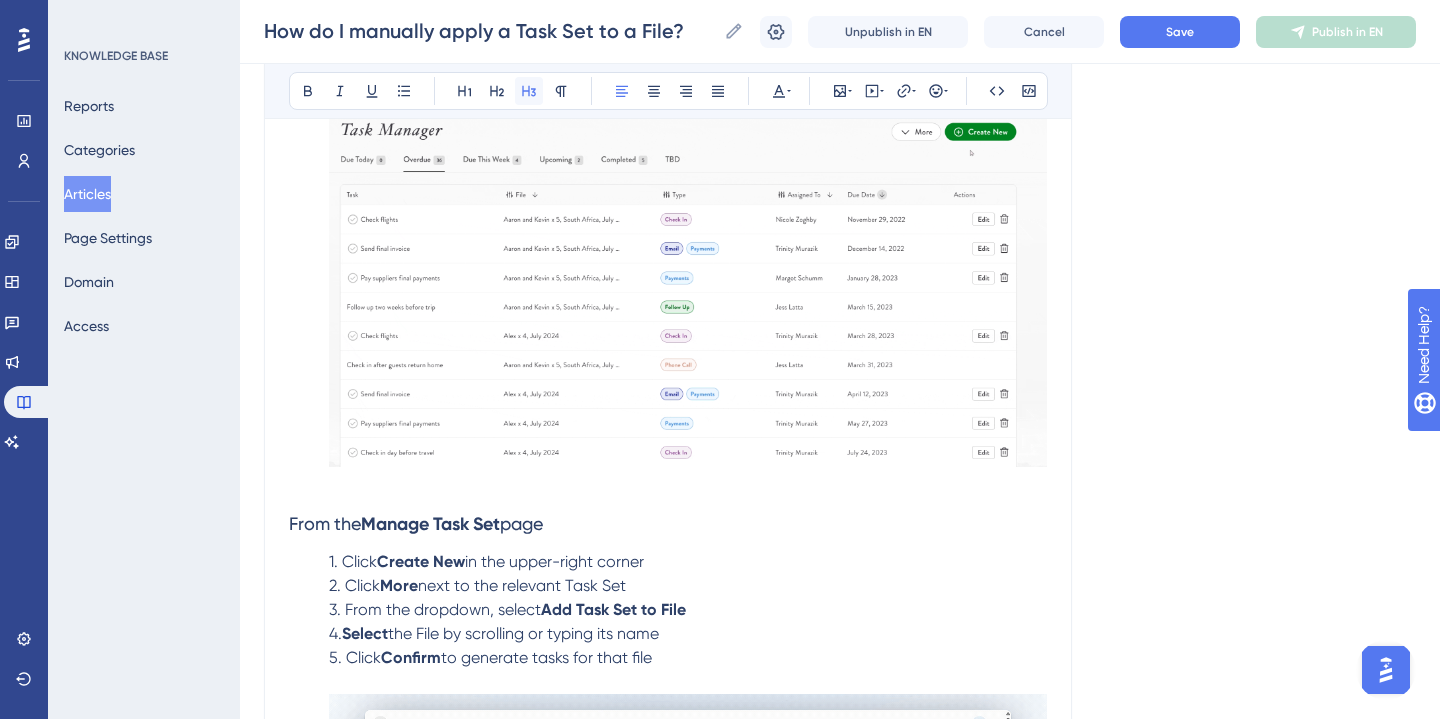 click 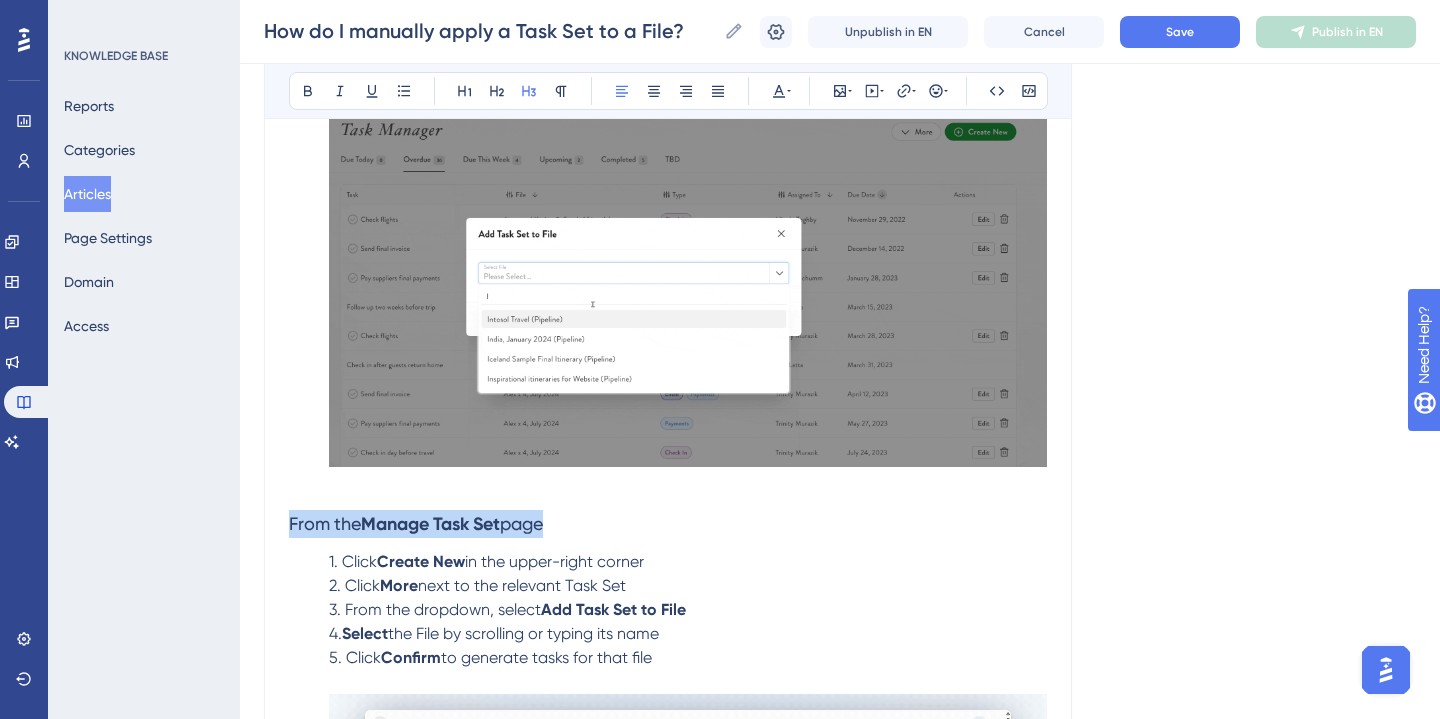click on "From the  Manage Task Set  page" at bounding box center (668, 524) 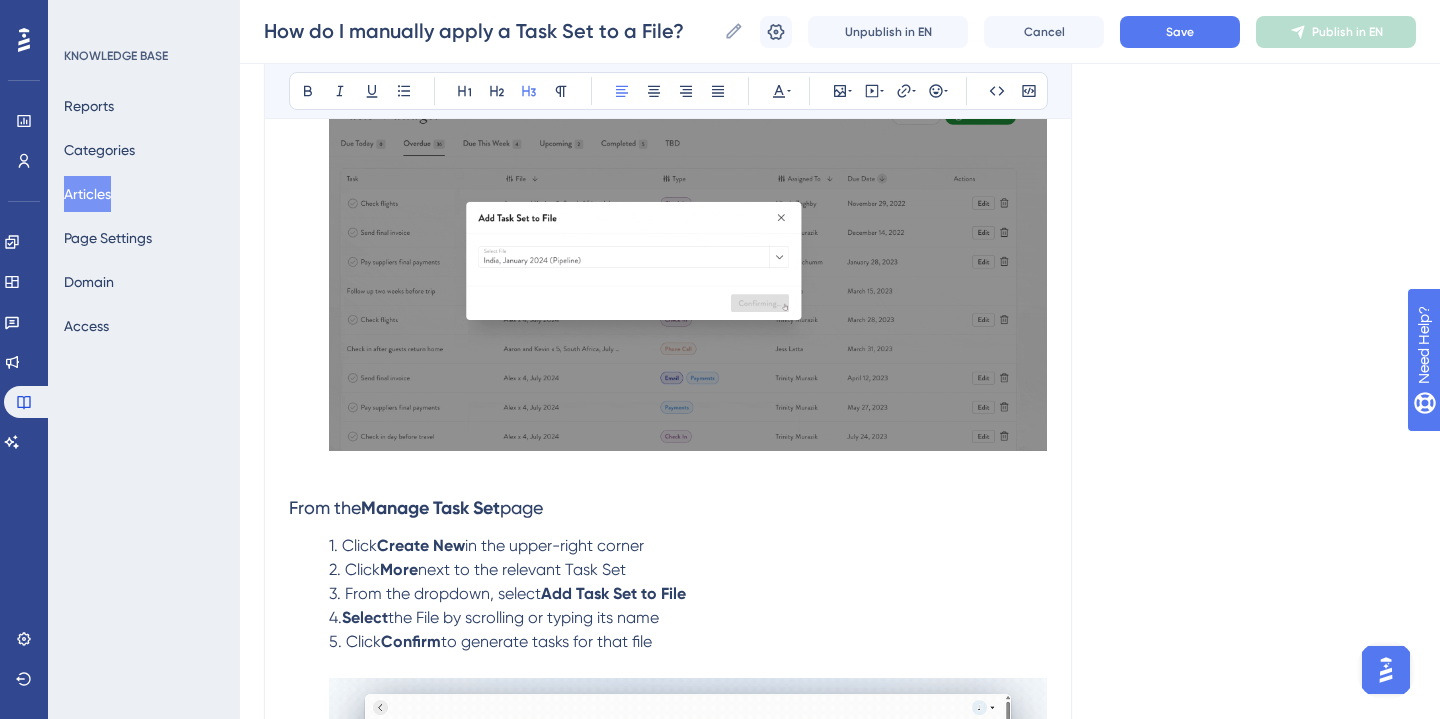 scroll, scrollTop: 352, scrollLeft: 0, axis: vertical 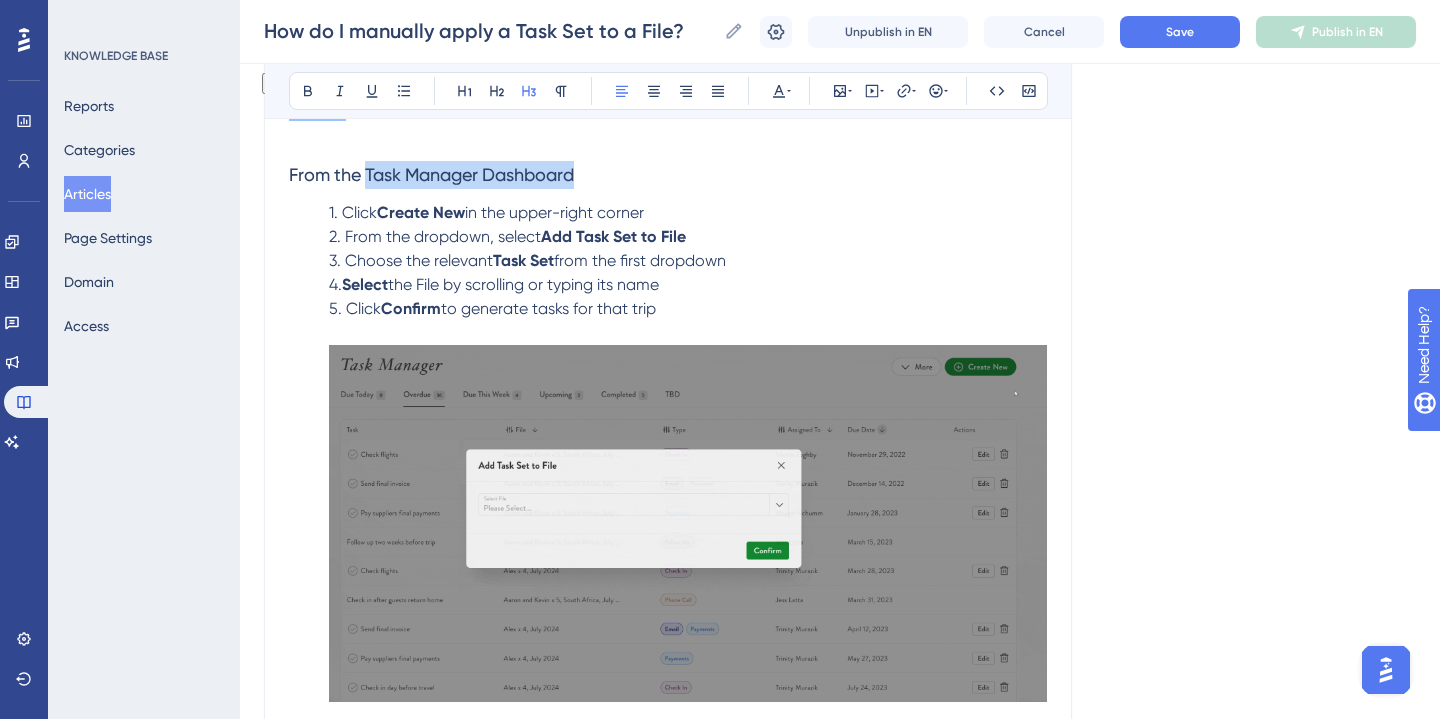 drag, startPoint x: 369, startPoint y: 175, endPoint x: 611, endPoint y: 181, distance: 242.07437 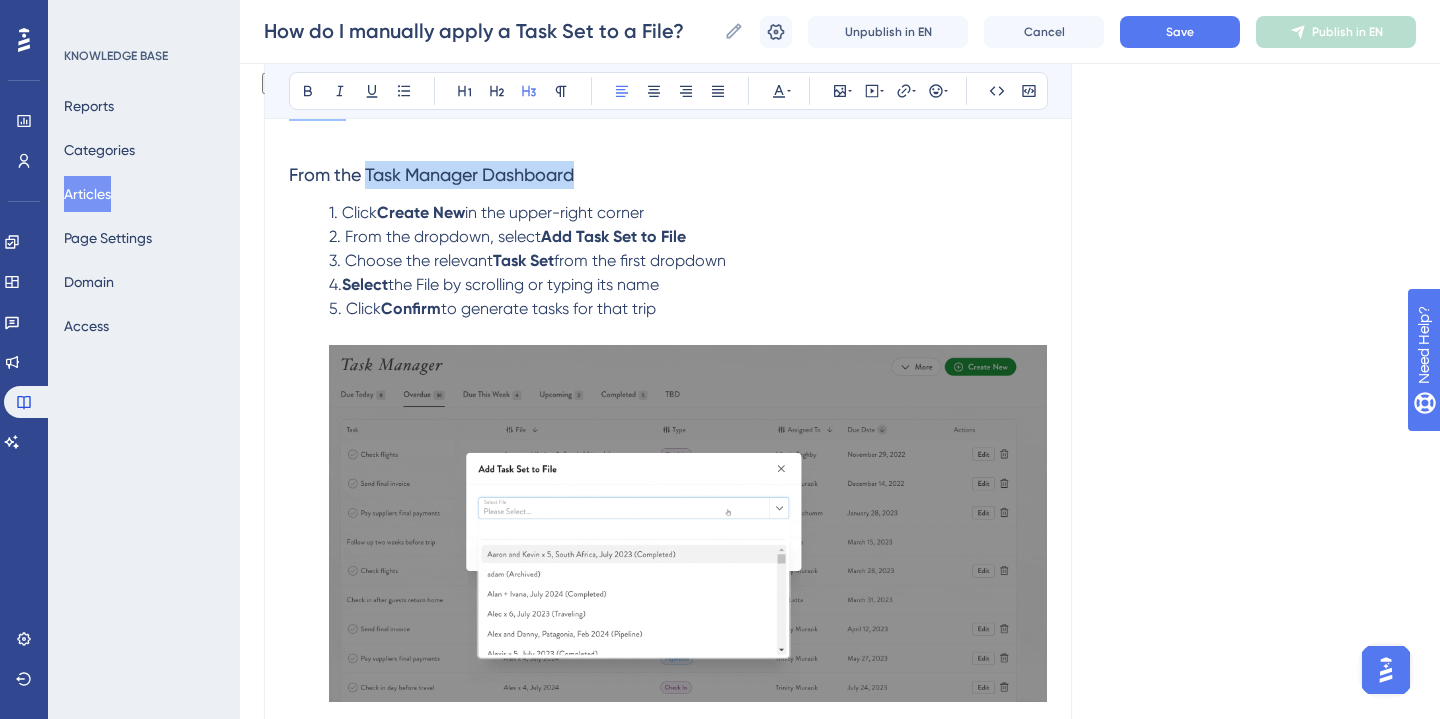 click on "From the Task Manager Dashboard" at bounding box center (668, 161) 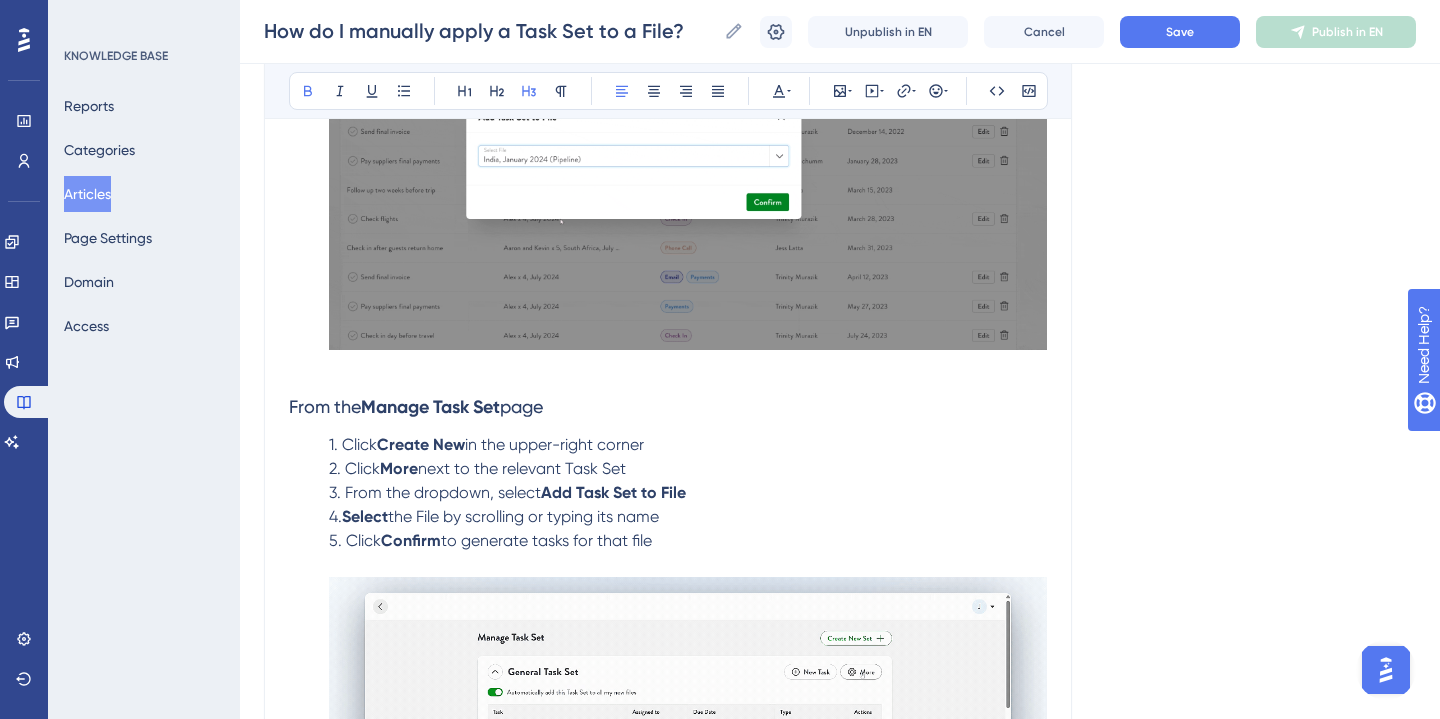 scroll, scrollTop: 837, scrollLeft: 0, axis: vertical 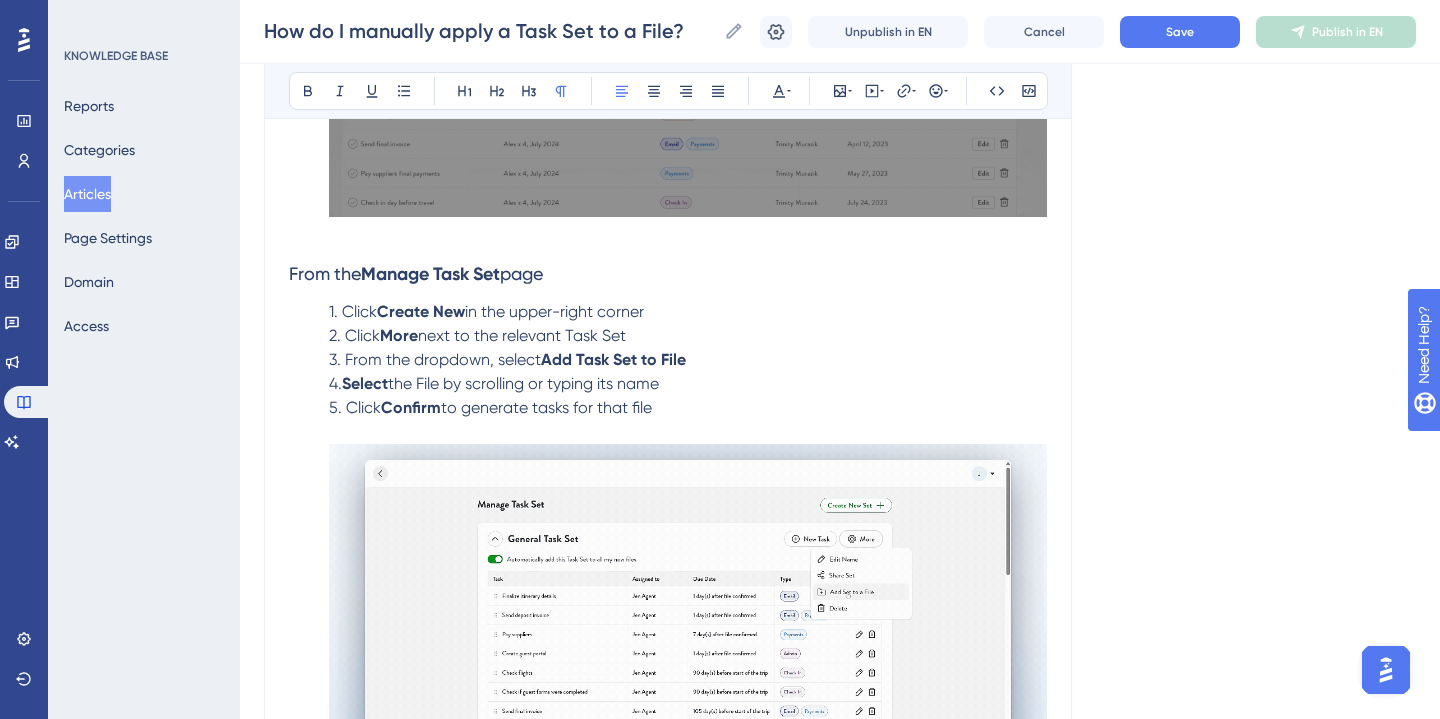 click on "1. Click  Create New  in the upper-right corner 2. Click  More  next to the relevant Task Set 3. From the dropdown, select  Add Task Set to File 4.  Select  the File by scrolling or typing its name 5. Click  Confirm  to generate tasks for that file" at bounding box center [668, 538] 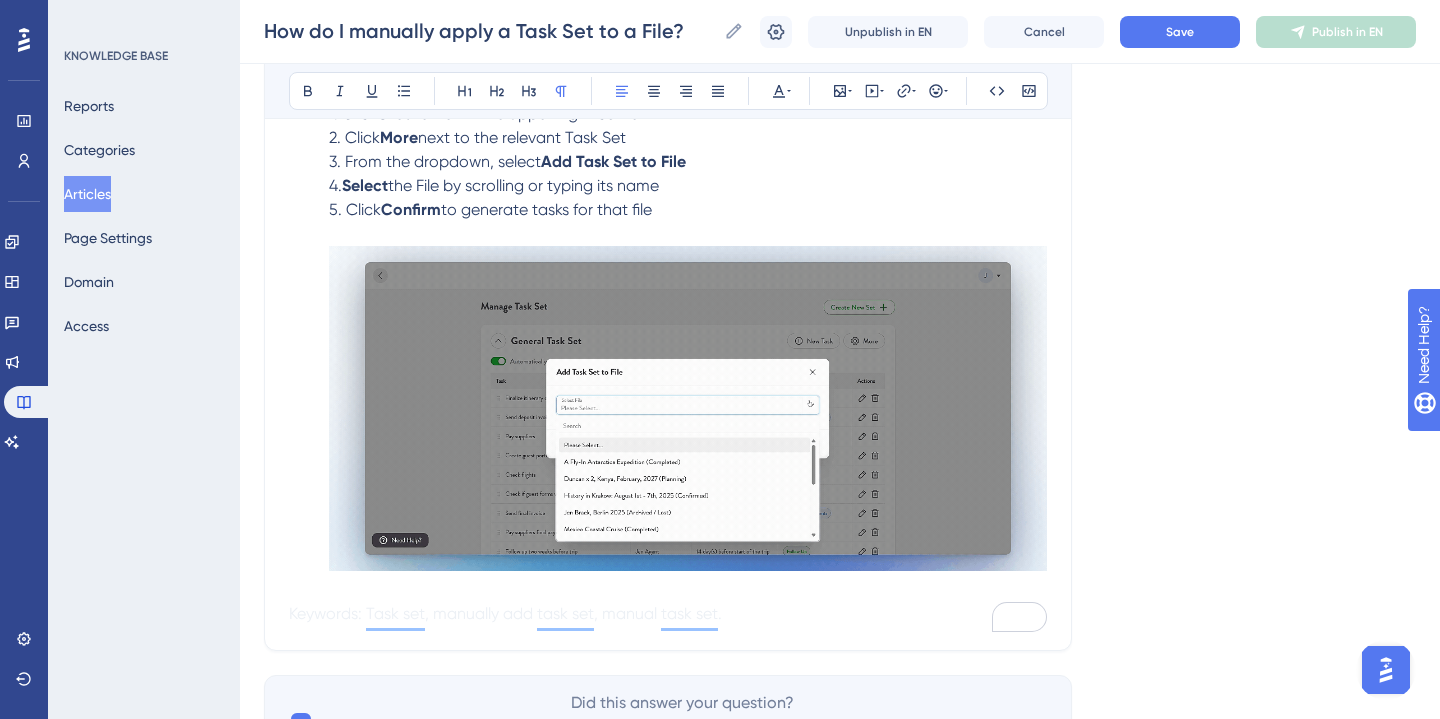 scroll, scrollTop: 1157, scrollLeft: 0, axis: vertical 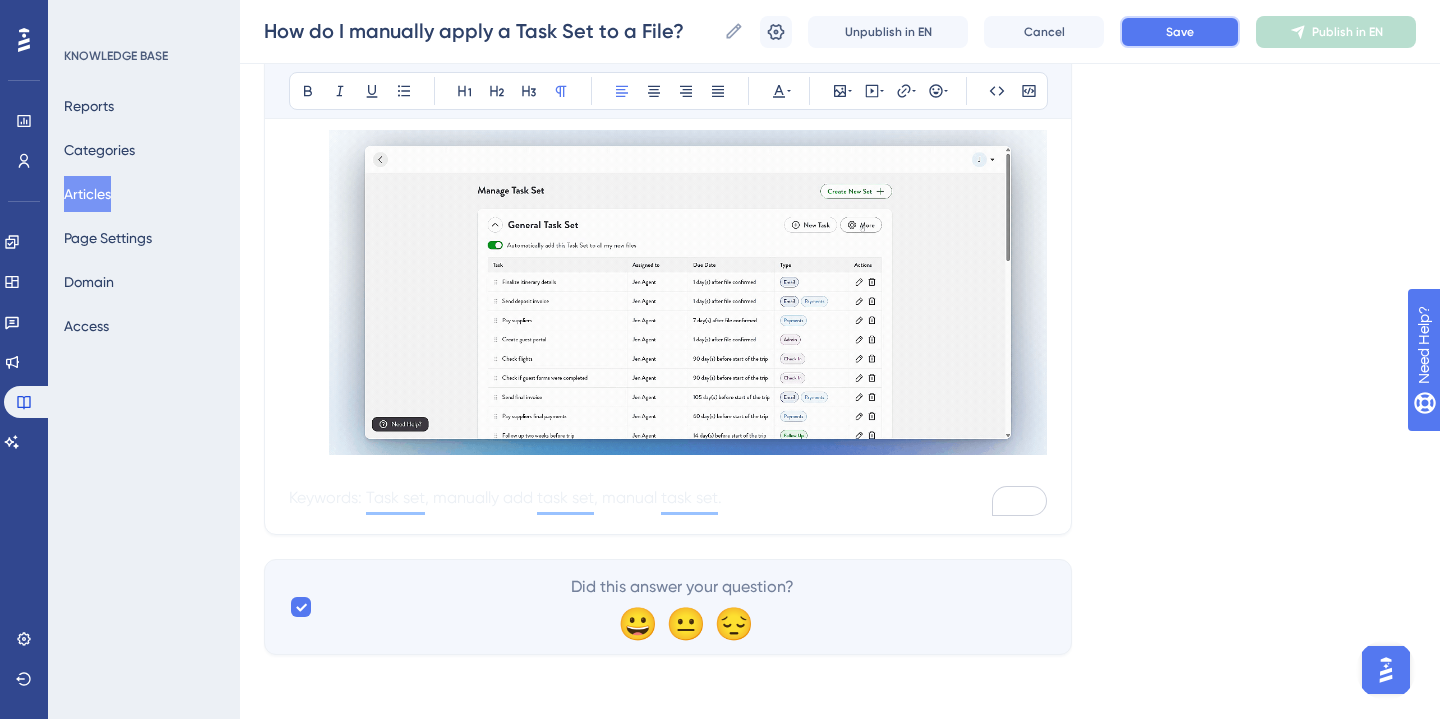 click on "Save" at bounding box center [1180, 32] 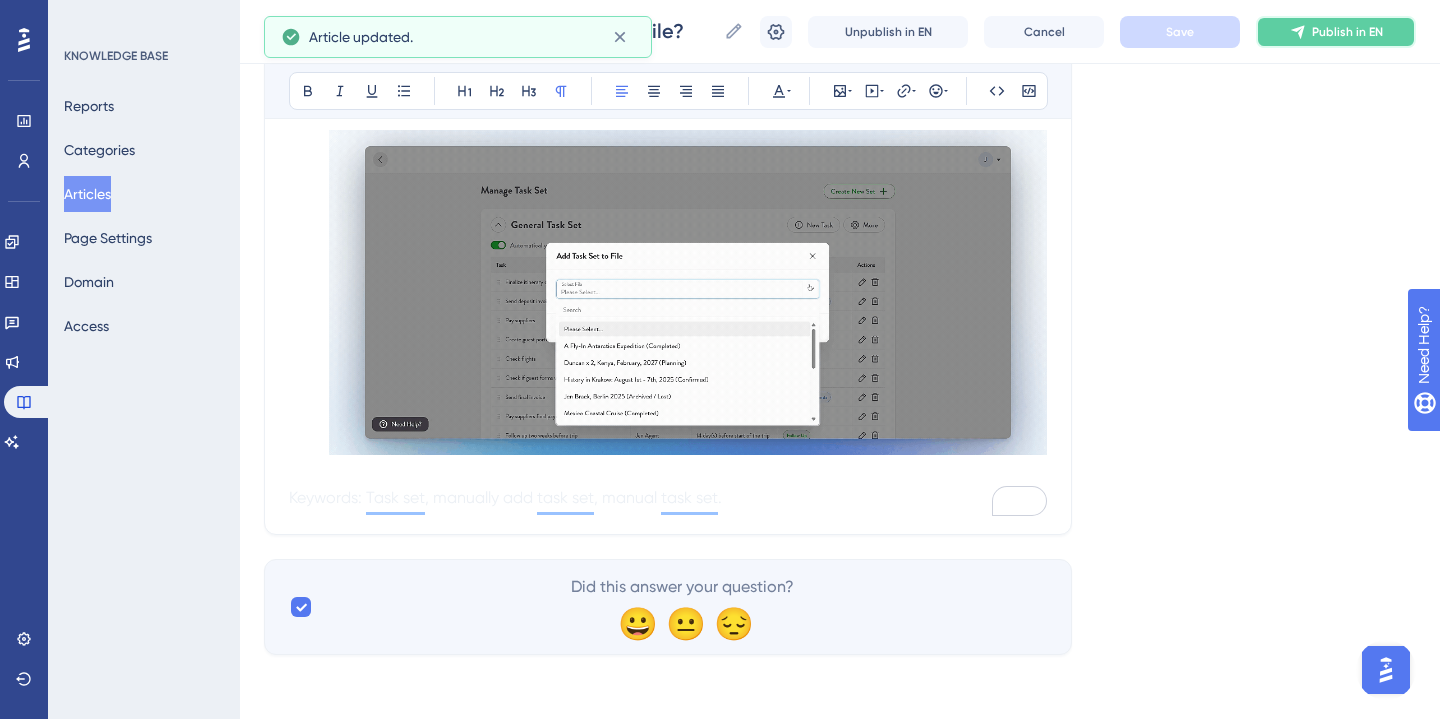 click on "Publish in EN" at bounding box center (1347, 32) 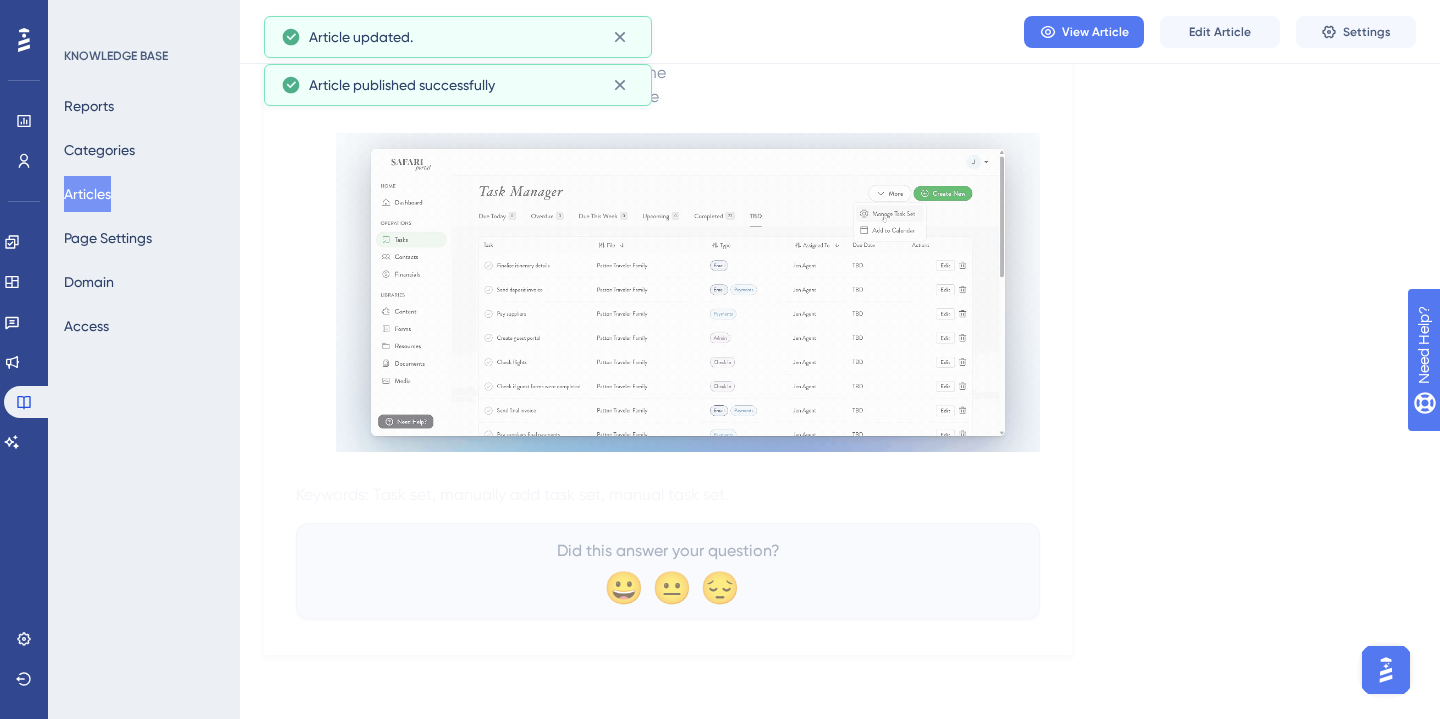 scroll, scrollTop: 1066, scrollLeft: 0, axis: vertical 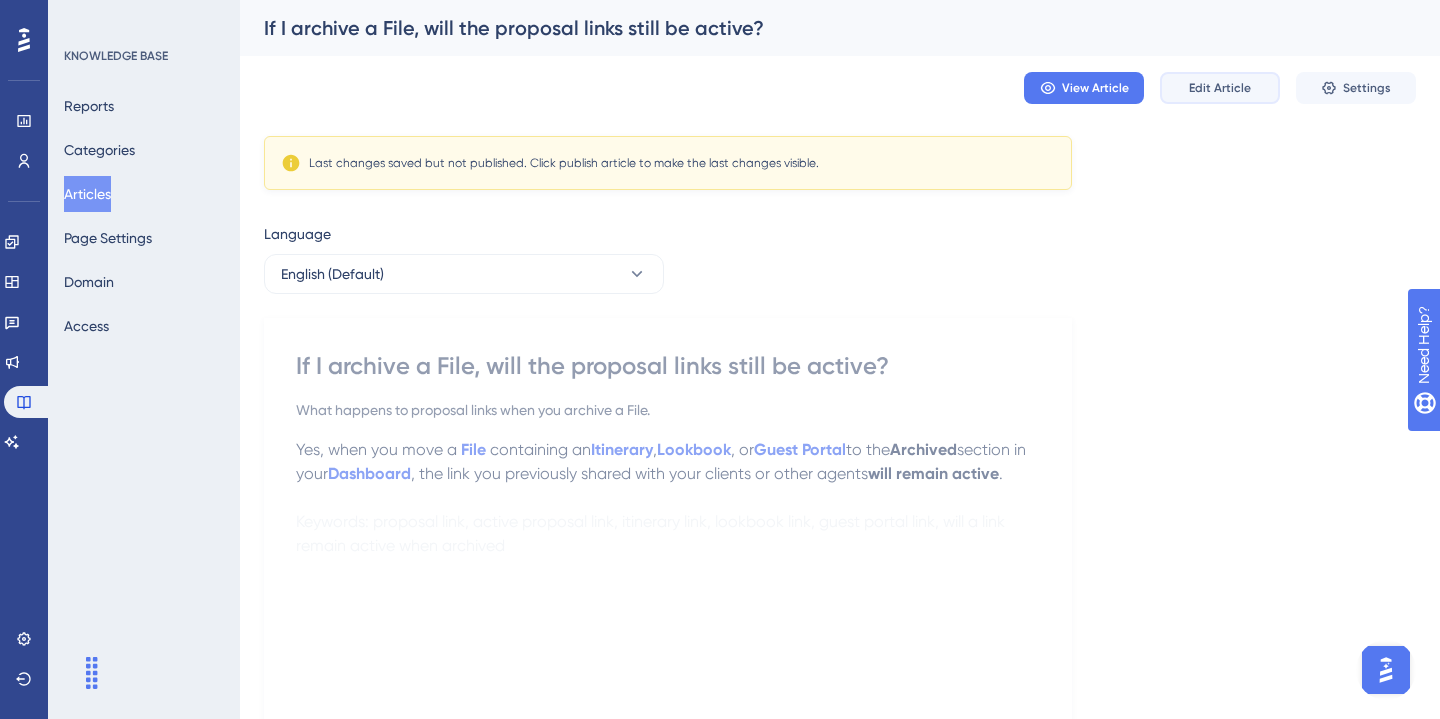 click on "Edit Article" at bounding box center [1220, 88] 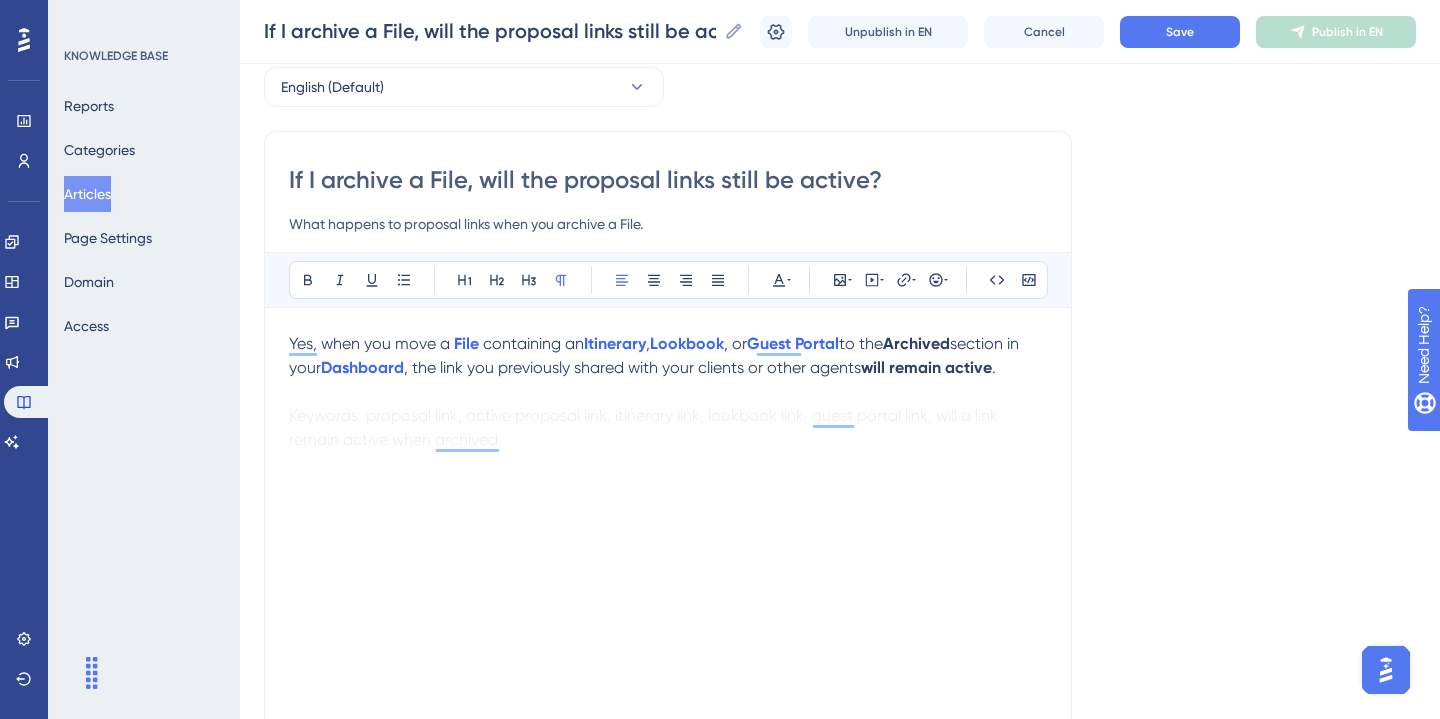scroll, scrollTop: 110, scrollLeft: 0, axis: vertical 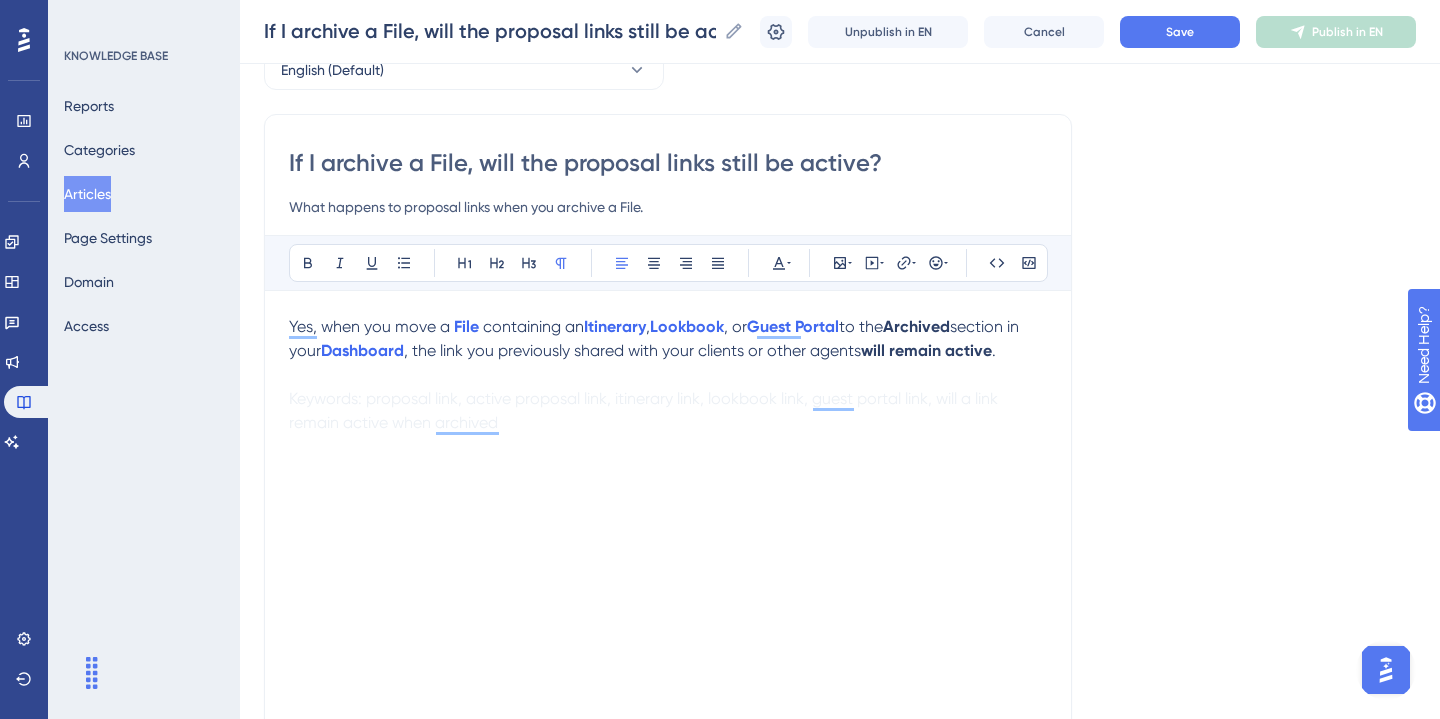 click on "Yes, when you move a   File   containing an  Itinerary ,  Lookbook , or  Guest Portal  to the  Archived  section in your  Dashboard , the link you previously shared with your clients or other agents  will remain active ." at bounding box center (668, 339) 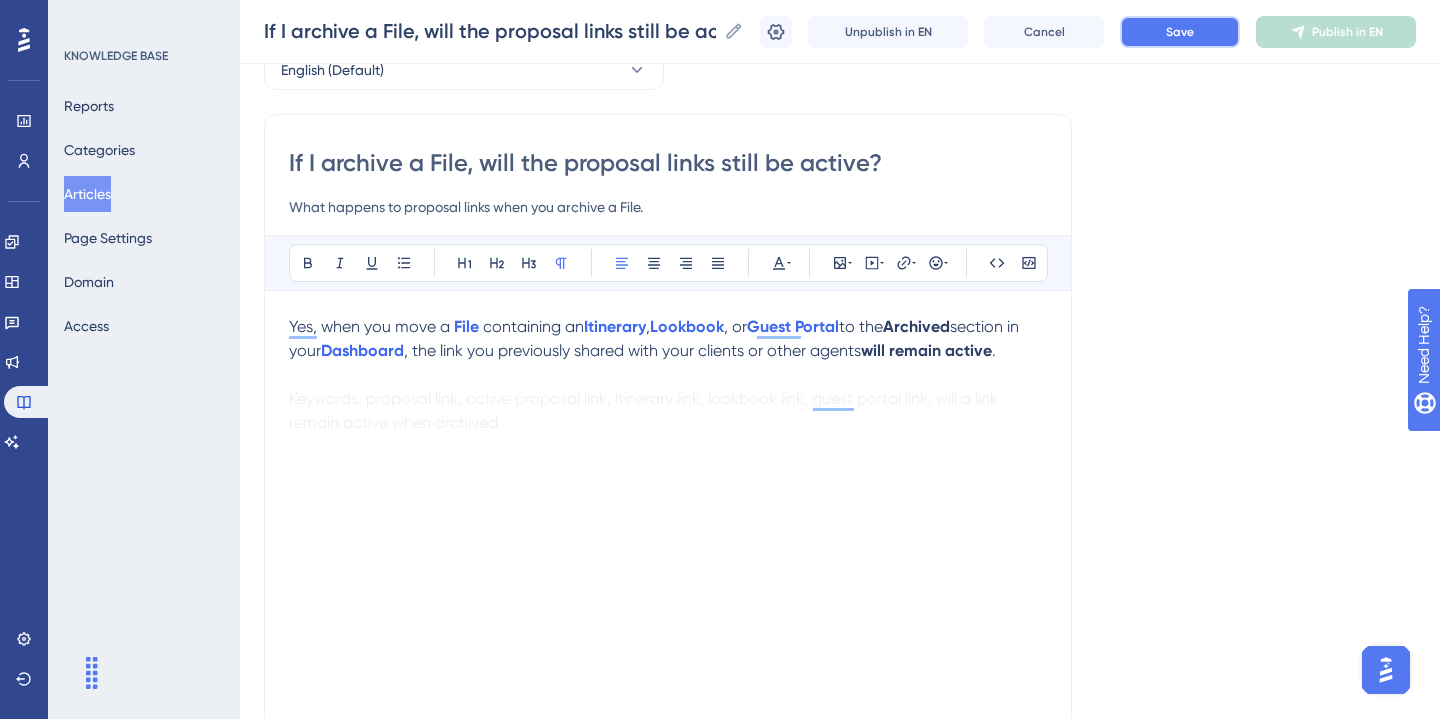 click on "Save" at bounding box center (1180, 32) 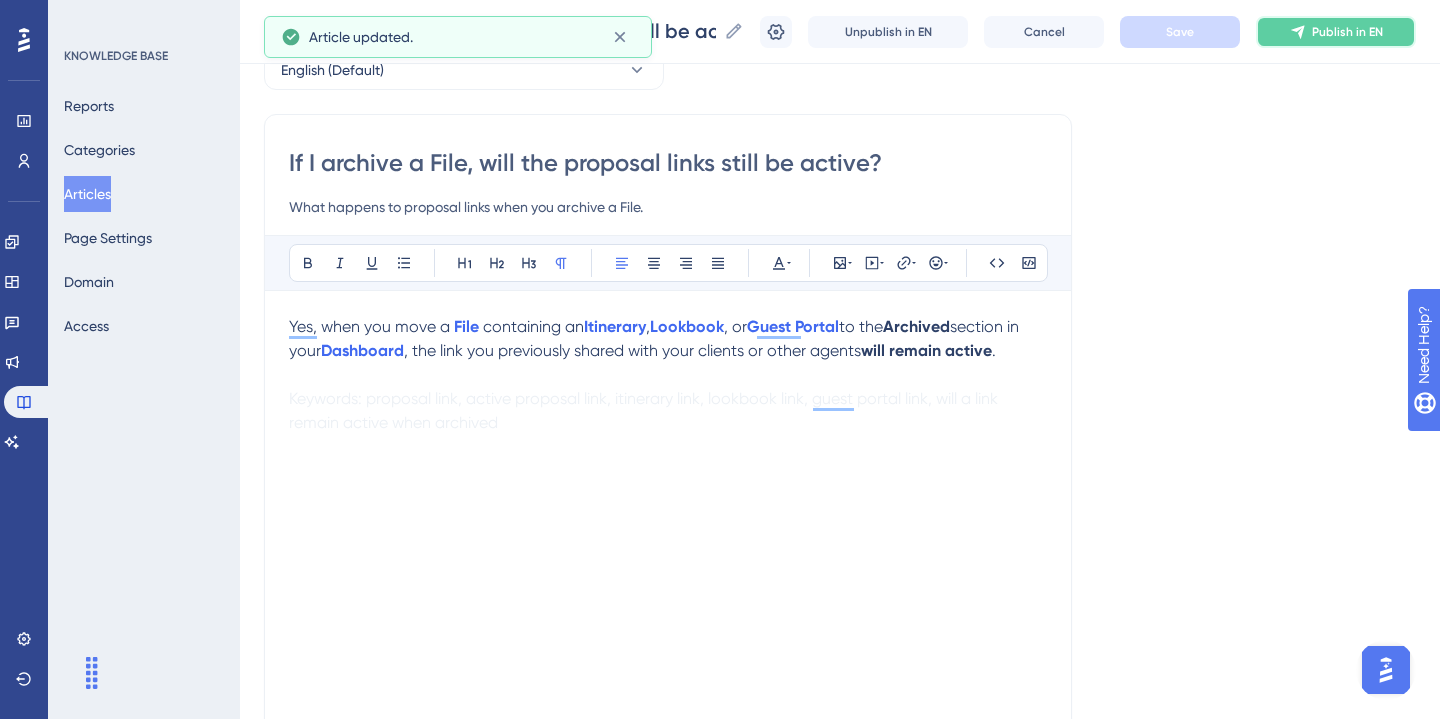 click on "Publish in EN" at bounding box center (1347, 32) 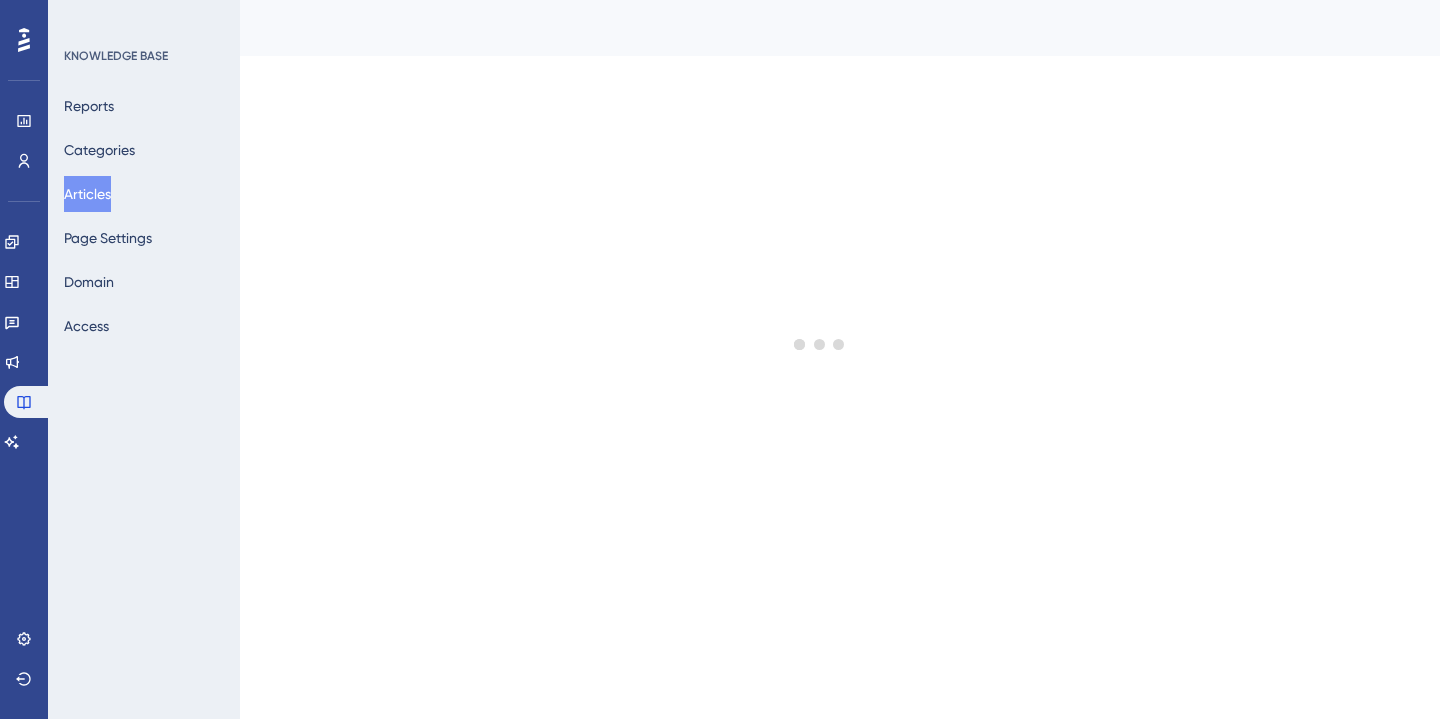 scroll, scrollTop: 0, scrollLeft: 0, axis: both 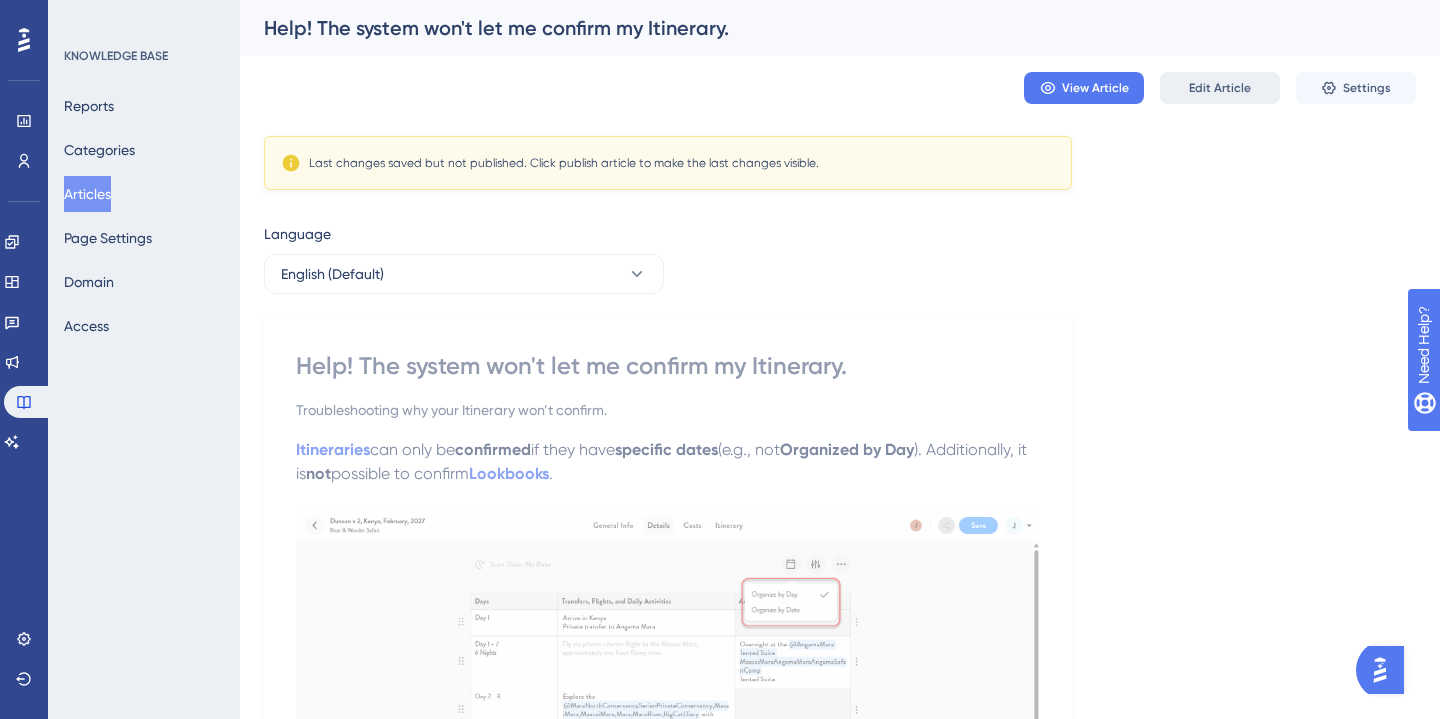 click on "Edit Article" at bounding box center (1220, 88) 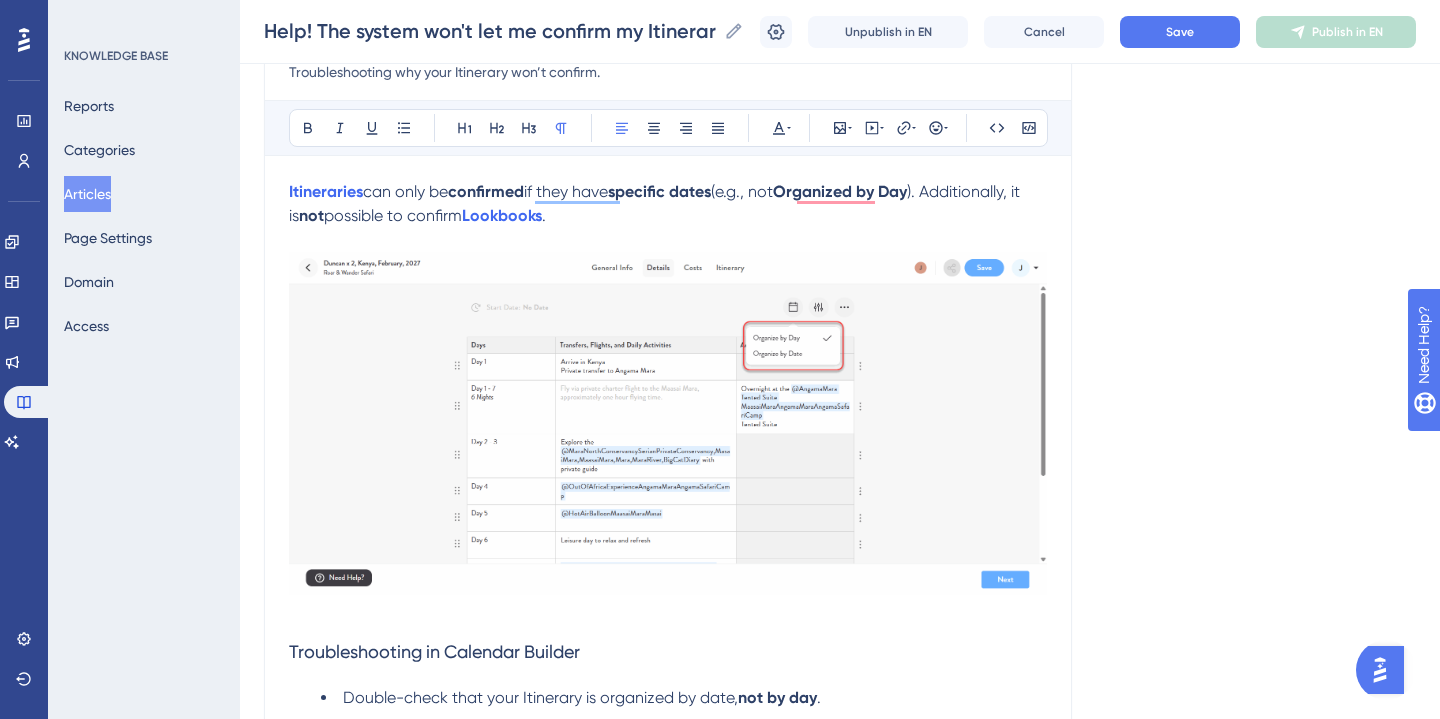scroll, scrollTop: 169, scrollLeft: 0, axis: vertical 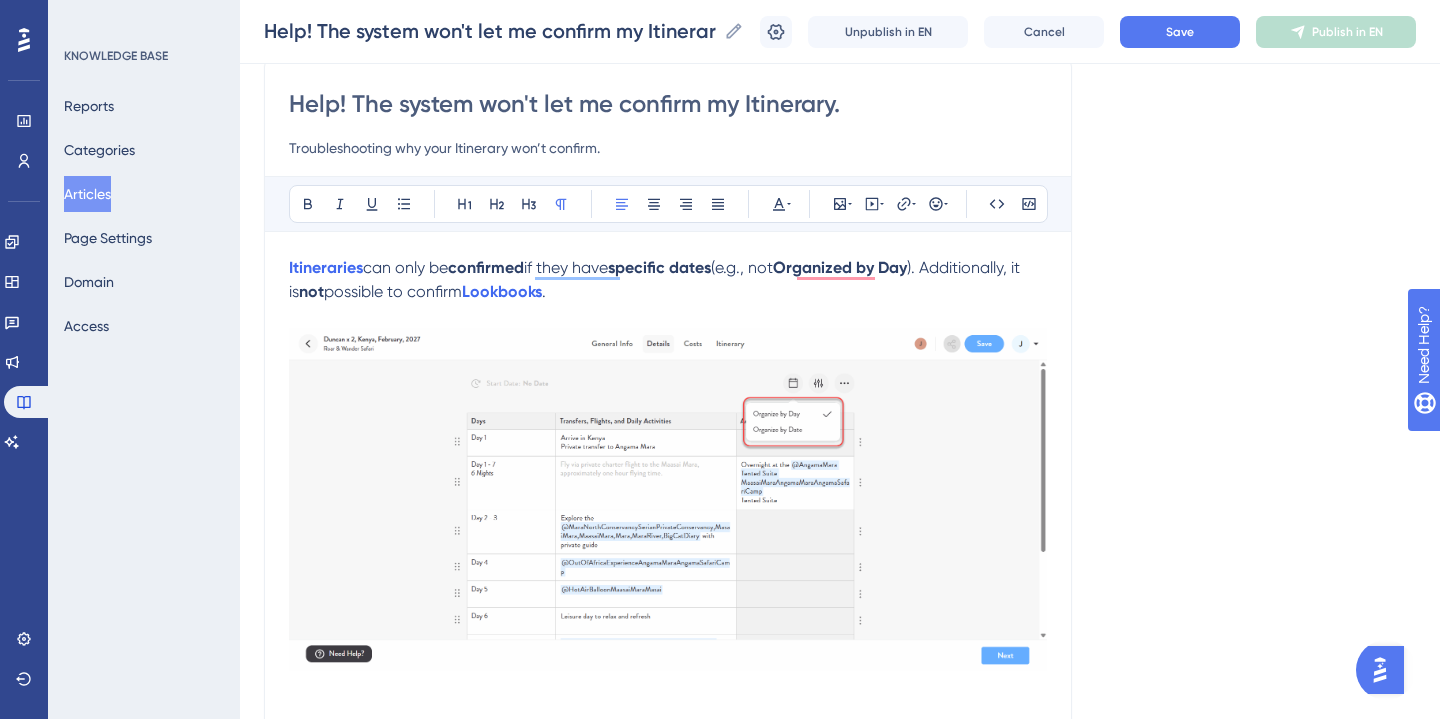 click on "). Additionally, it is" at bounding box center [656, 279] 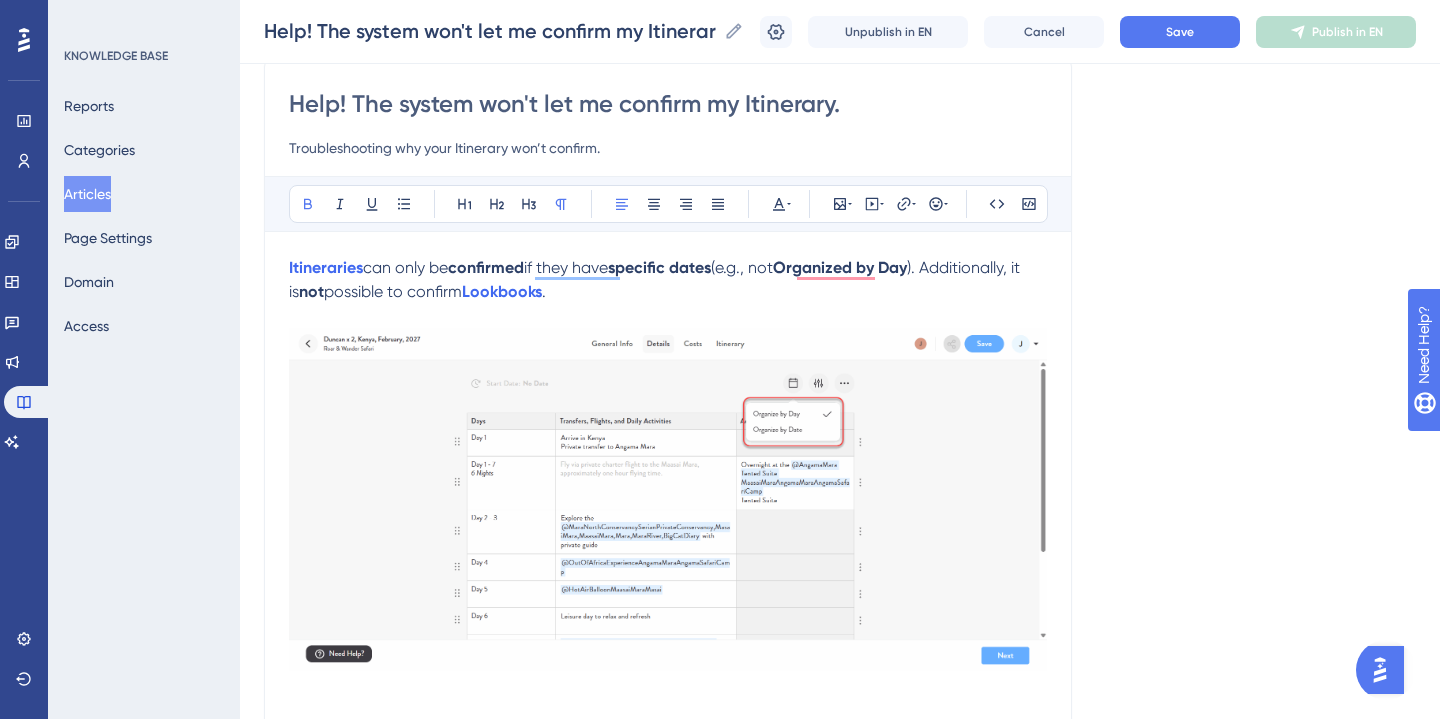 type 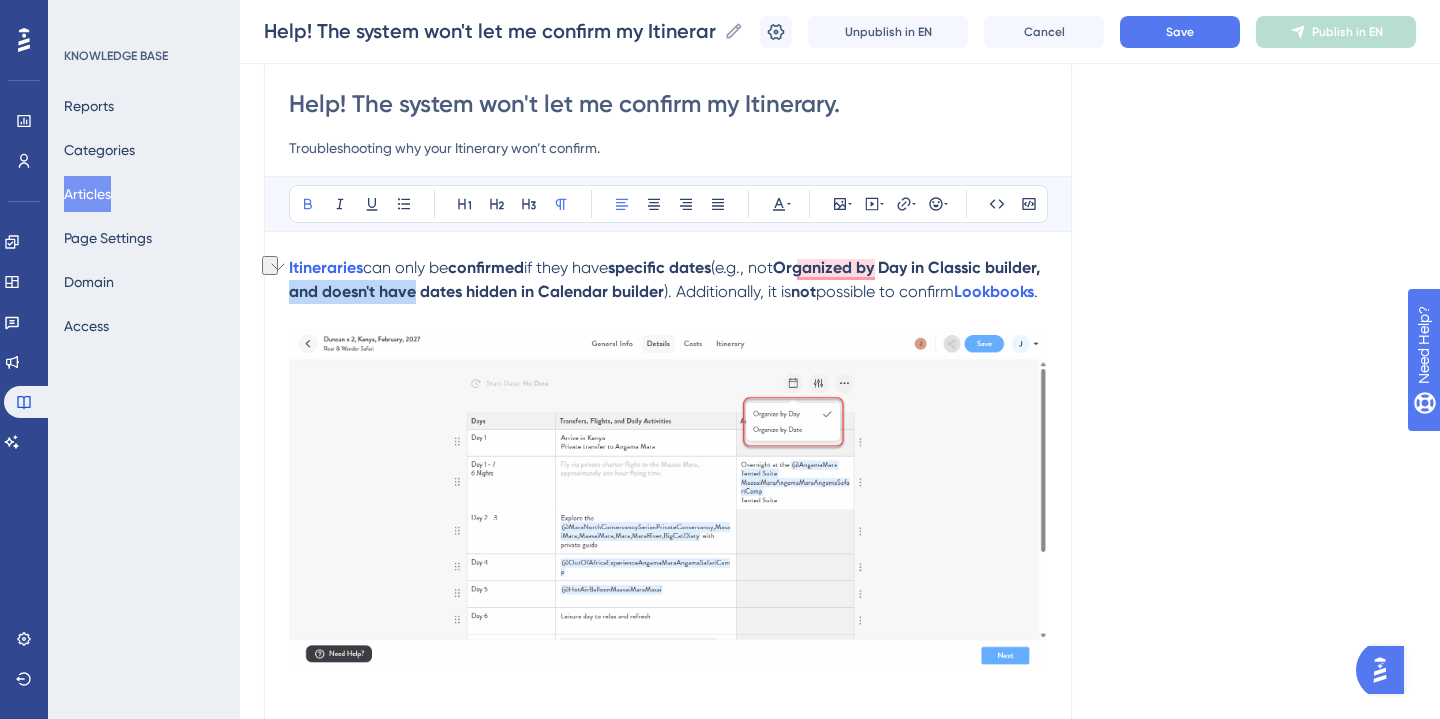 drag, startPoint x: 348, startPoint y: 295, endPoint x: 477, endPoint y: 297, distance: 129.0155 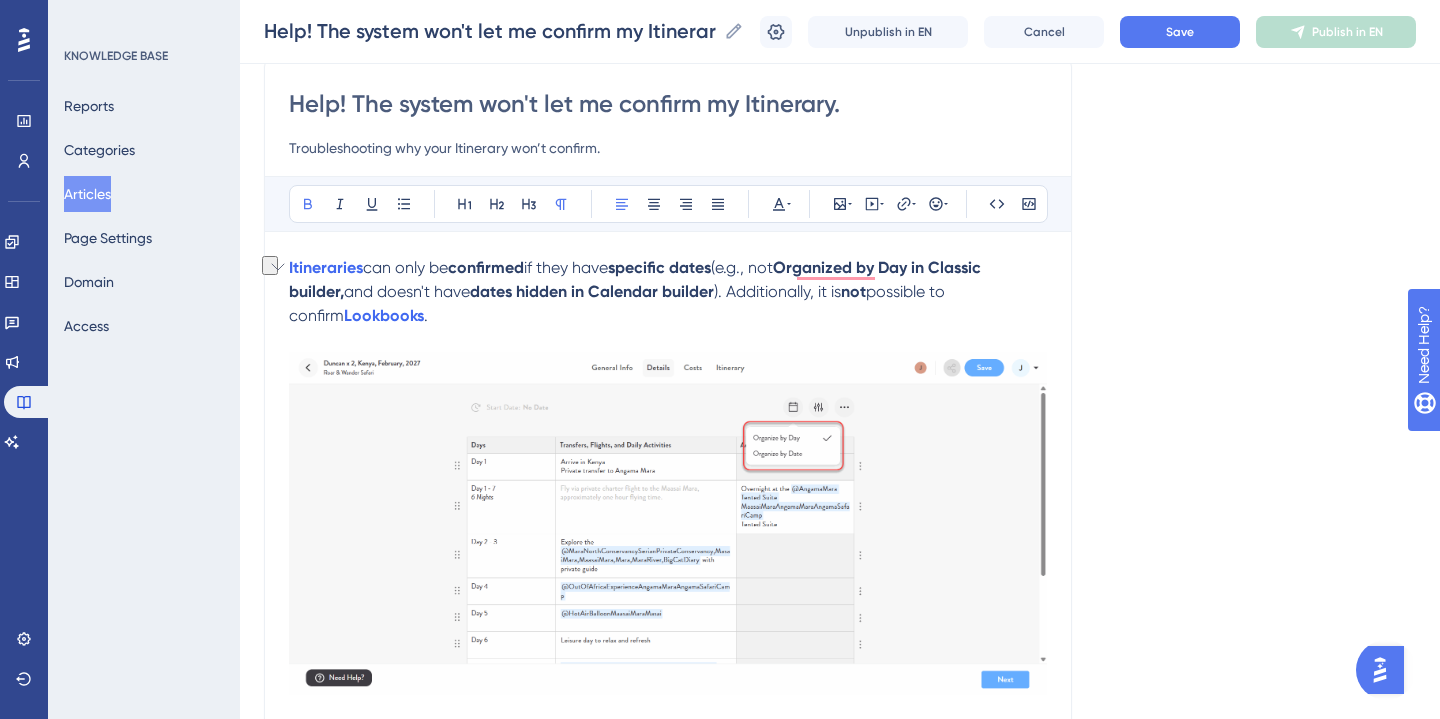 drag, startPoint x: 582, startPoint y: 295, endPoint x: 724, endPoint y: 294, distance: 142.00352 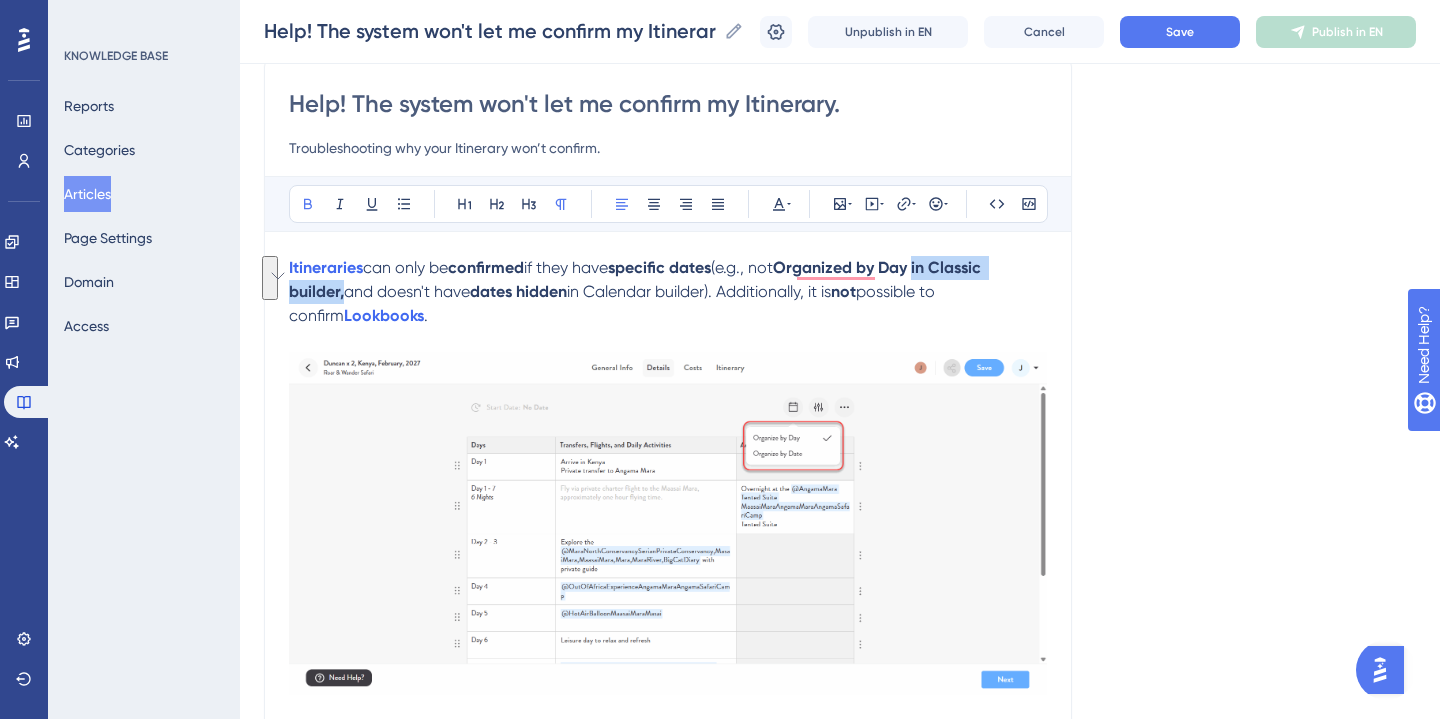 drag, startPoint x: 935, startPoint y: 269, endPoint x: 343, endPoint y: 295, distance: 592.5707 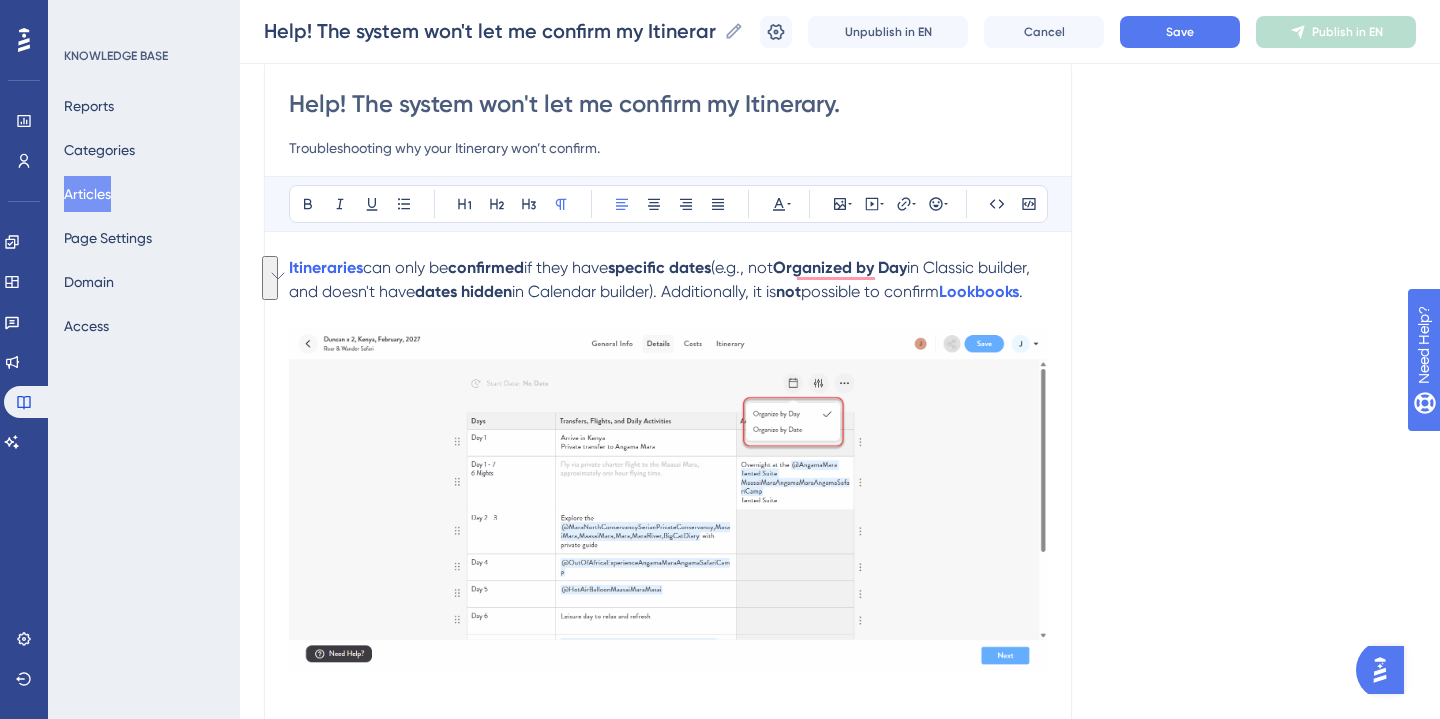 click at bounding box center [668, 316] 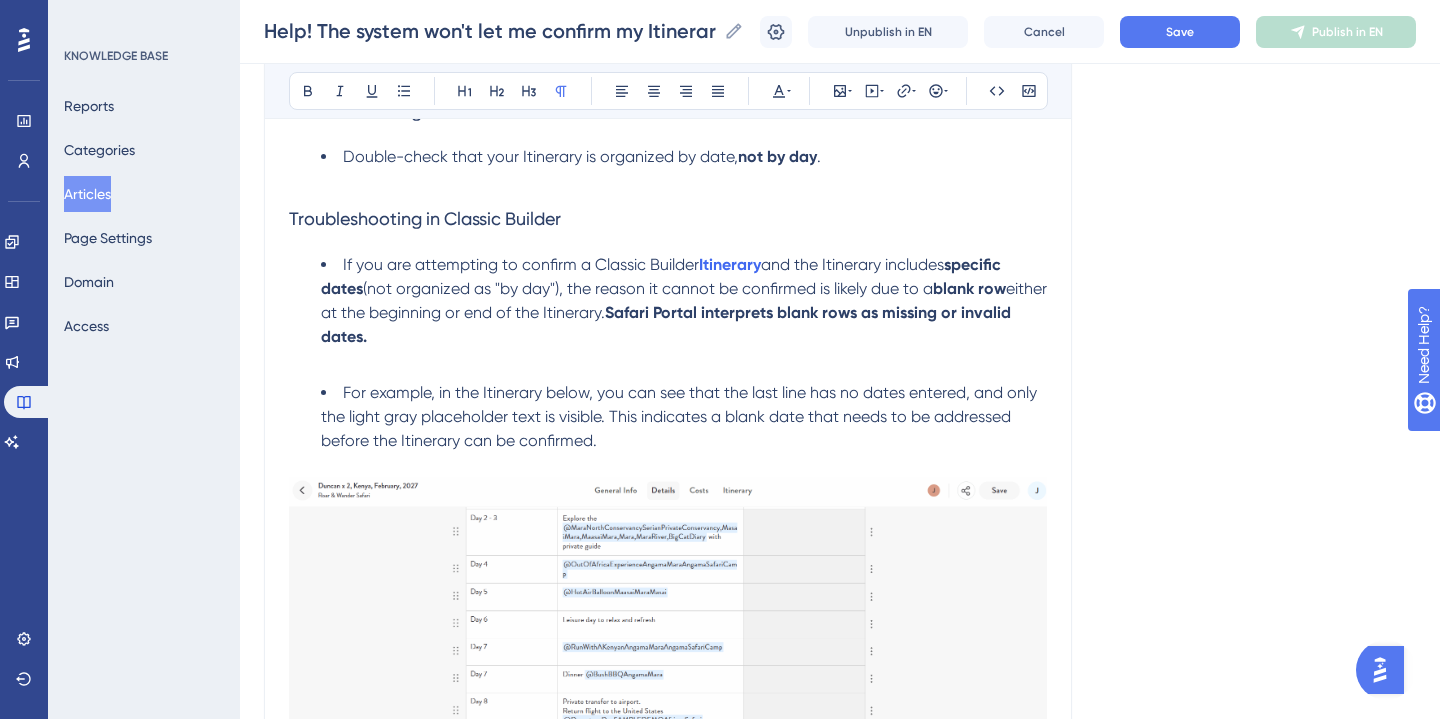 scroll, scrollTop: 781, scrollLeft: 0, axis: vertical 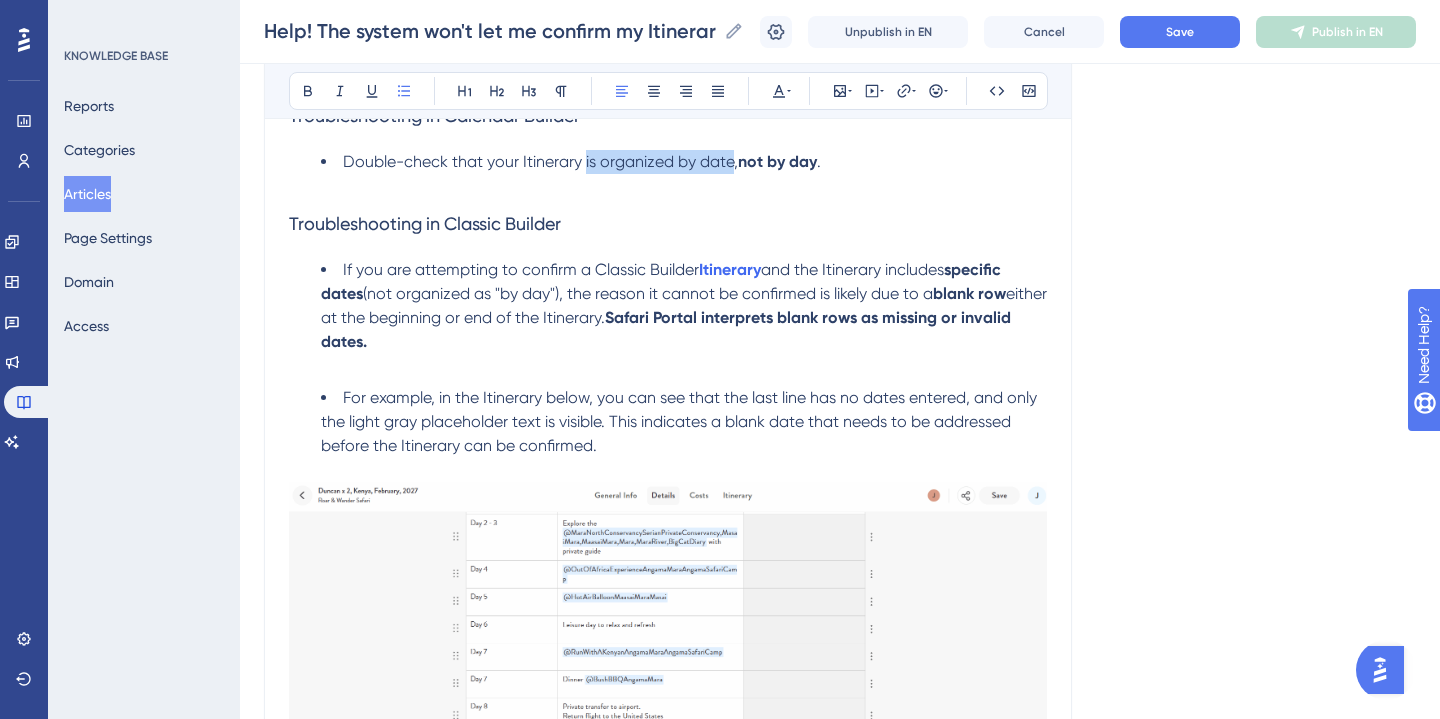 drag, startPoint x: 586, startPoint y: 188, endPoint x: 734, endPoint y: 190, distance: 148.01352 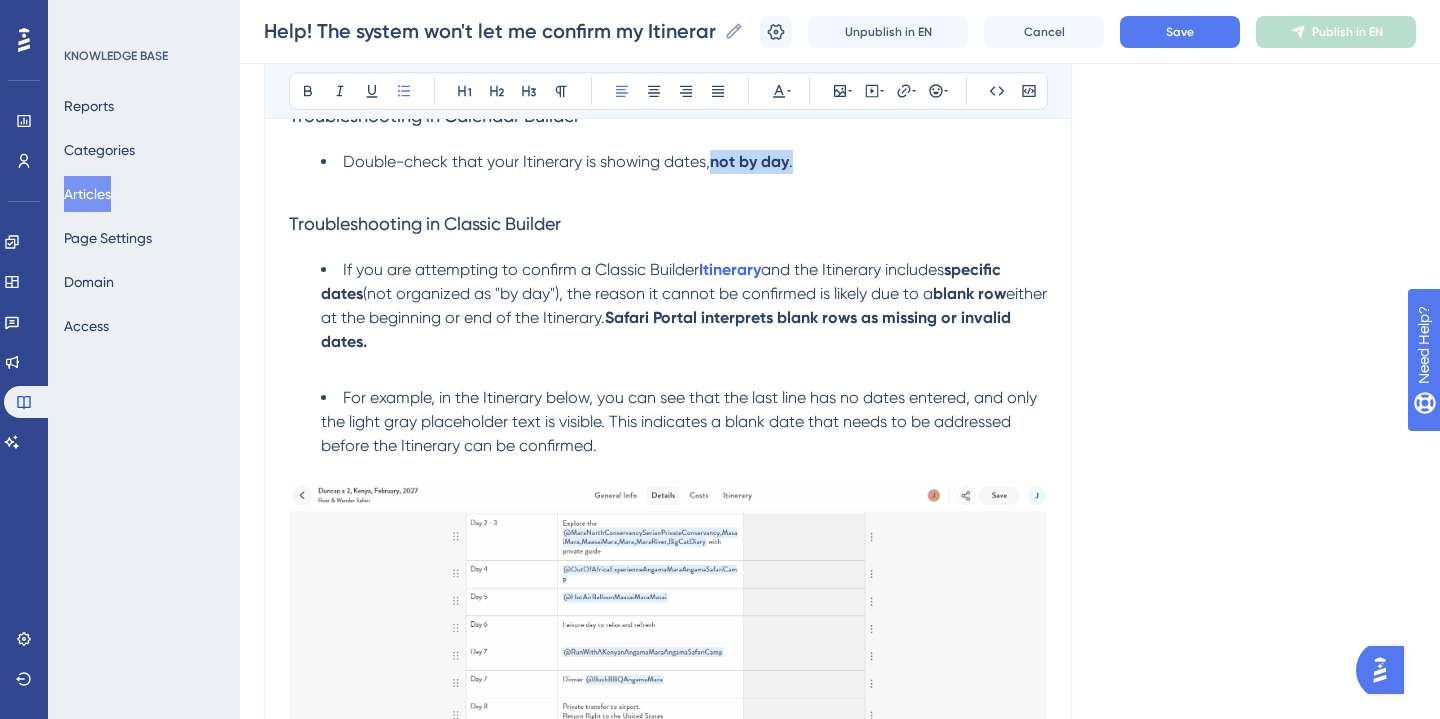 drag, startPoint x: 711, startPoint y: 186, endPoint x: 804, endPoint y: 192, distance: 93.193344 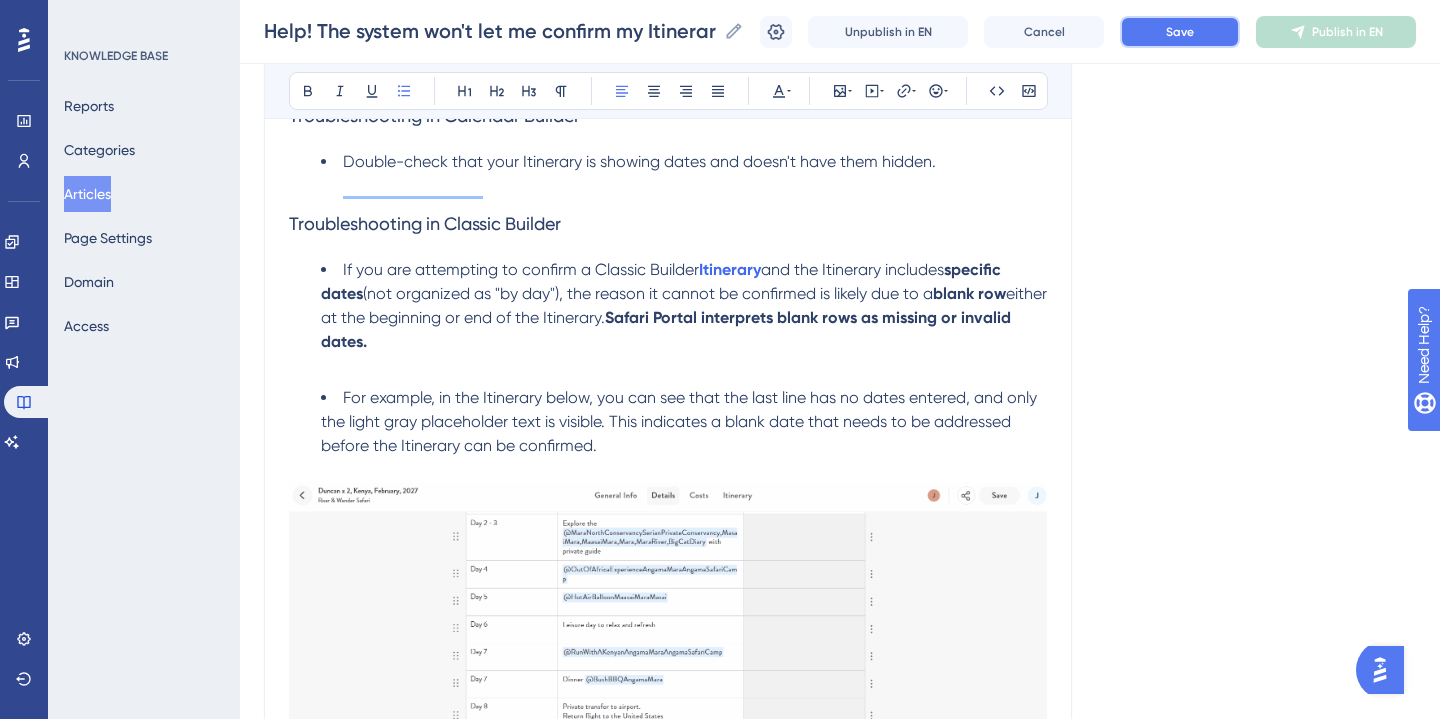 click on "Save" at bounding box center [1180, 32] 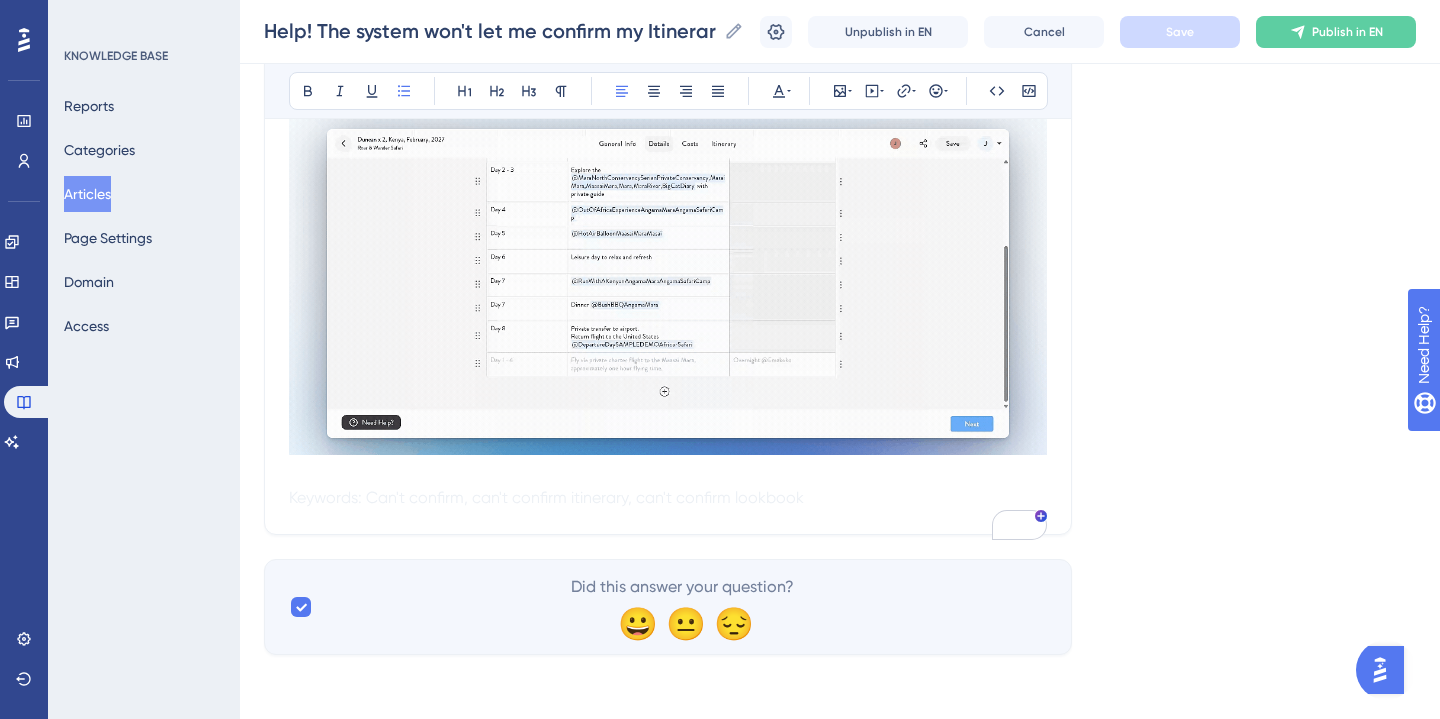scroll, scrollTop: 1453, scrollLeft: 0, axis: vertical 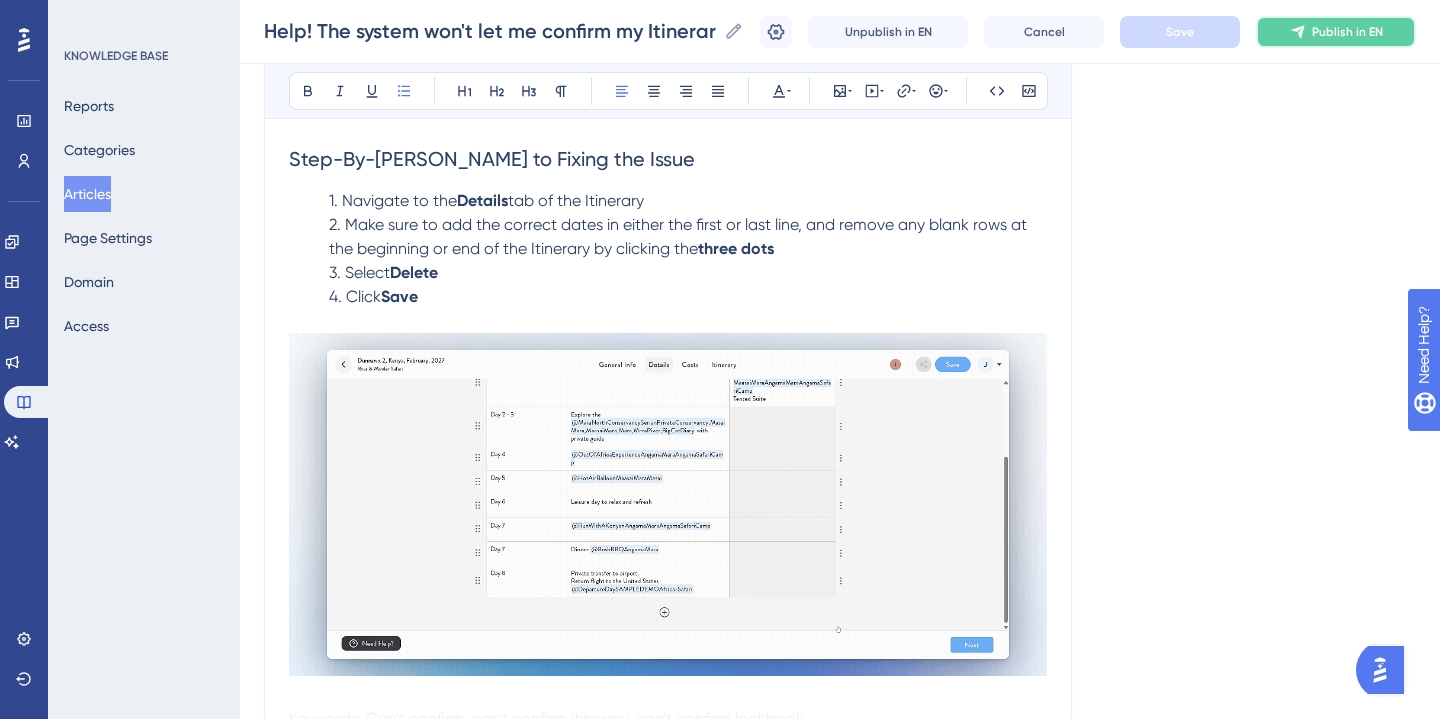 click on "Publish in EN" at bounding box center [1347, 32] 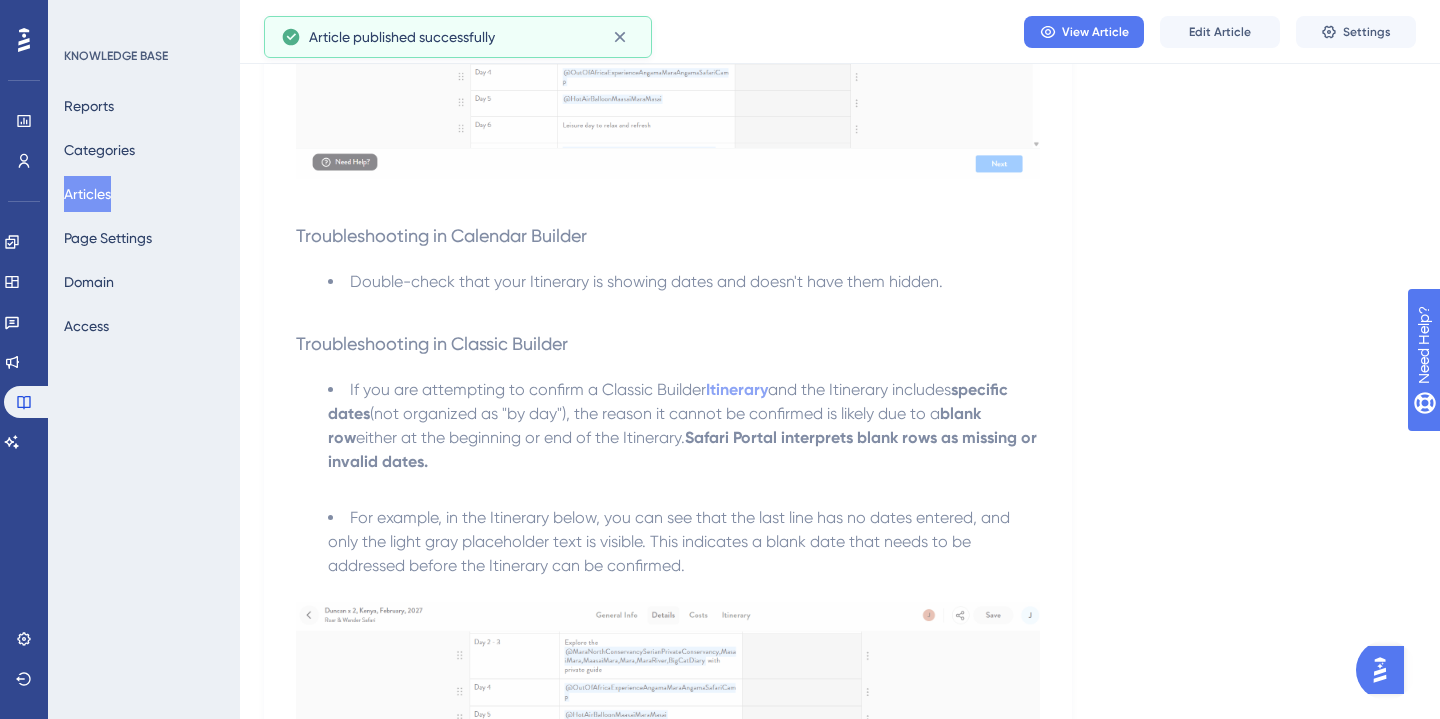 scroll, scrollTop: 463, scrollLeft: 0, axis: vertical 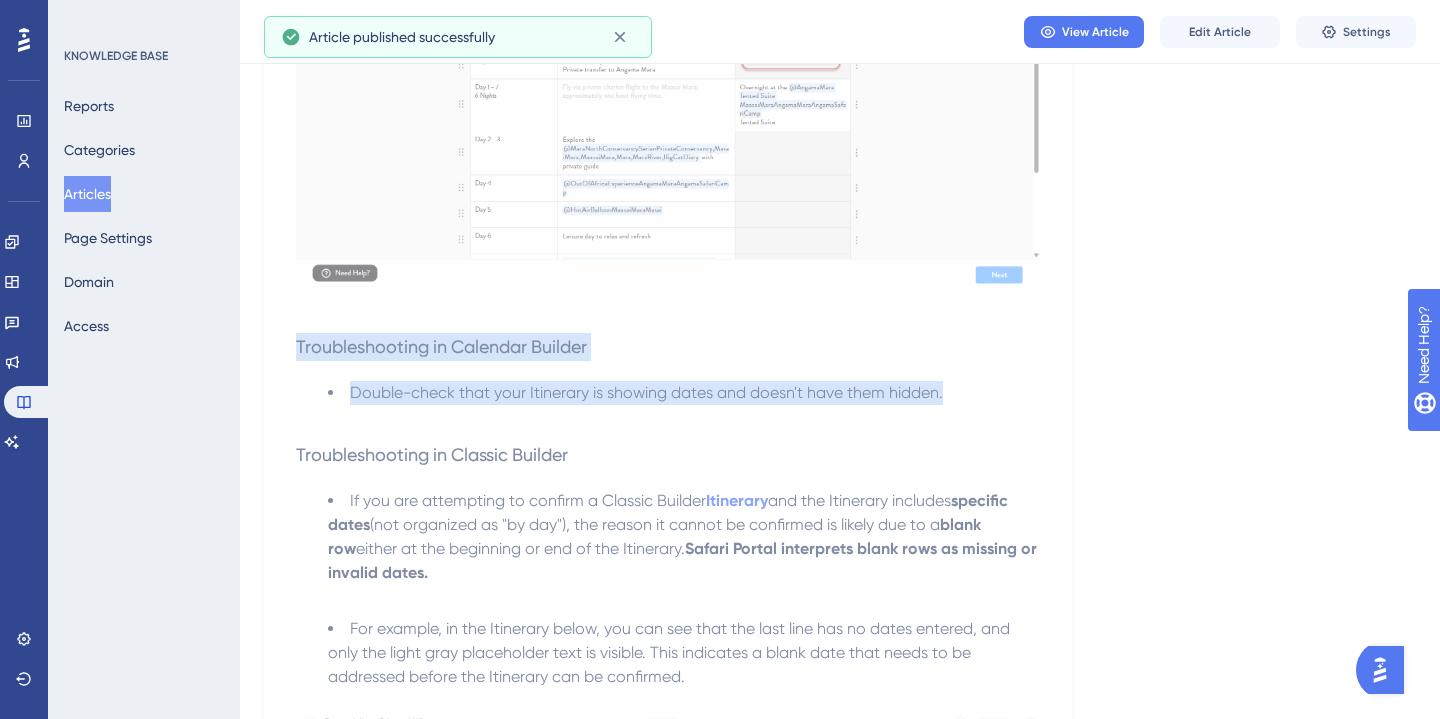 drag, startPoint x: 952, startPoint y: 422, endPoint x: 280, endPoint y: 368, distance: 674.16614 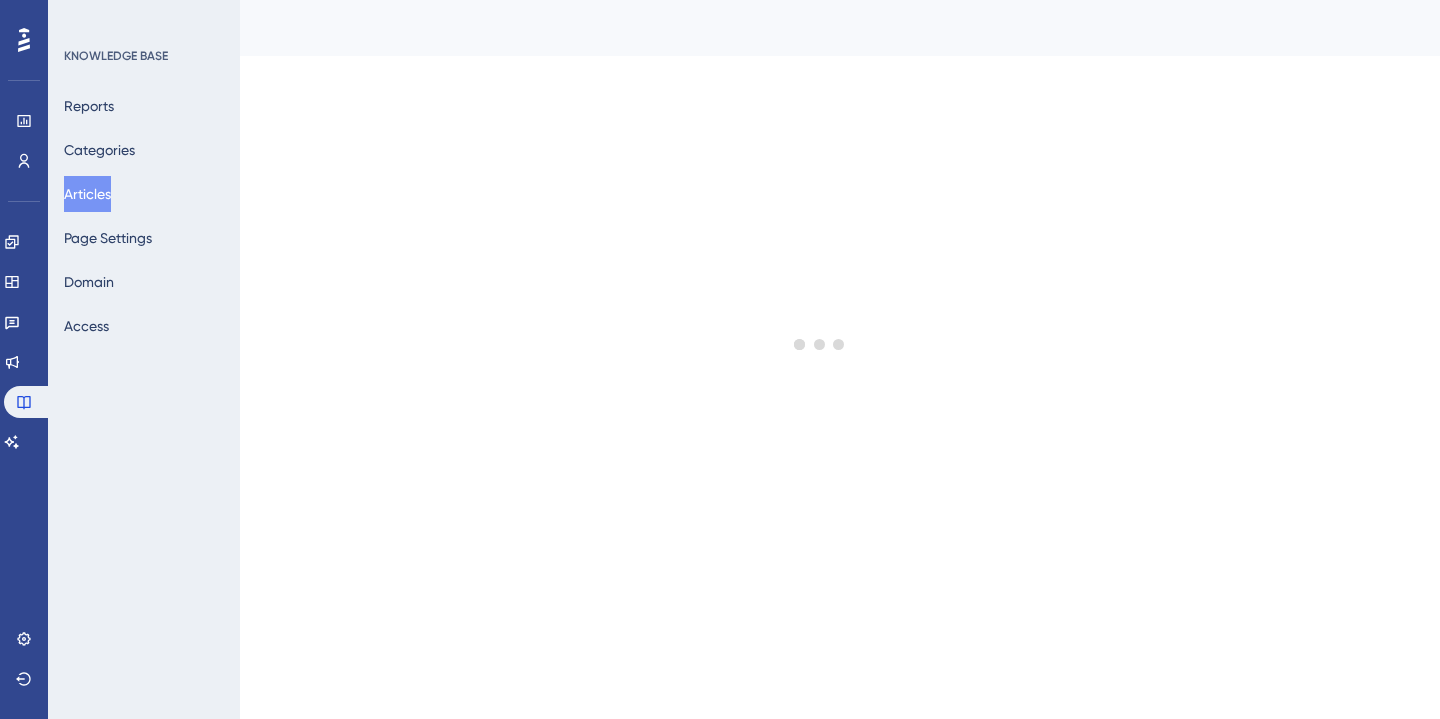 scroll, scrollTop: 0, scrollLeft: 0, axis: both 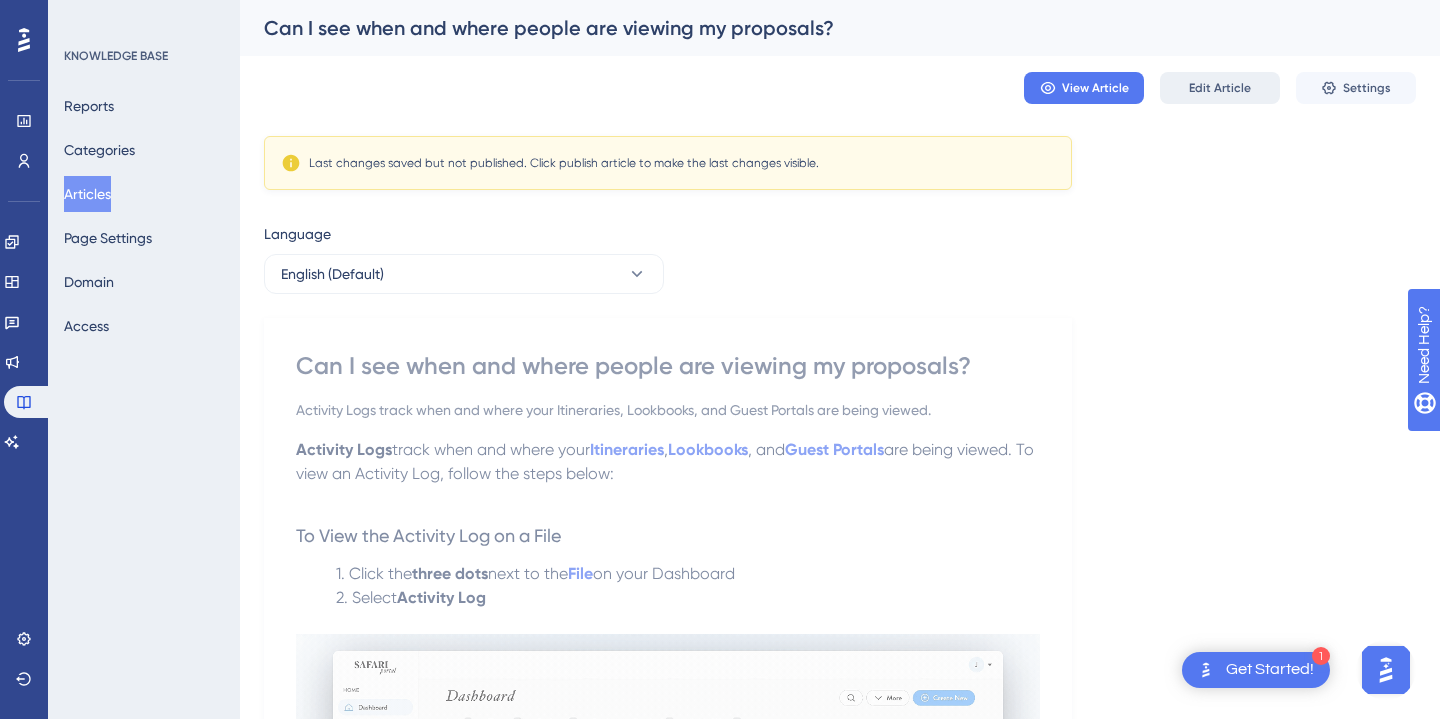 click on "Edit Article" at bounding box center (1220, 88) 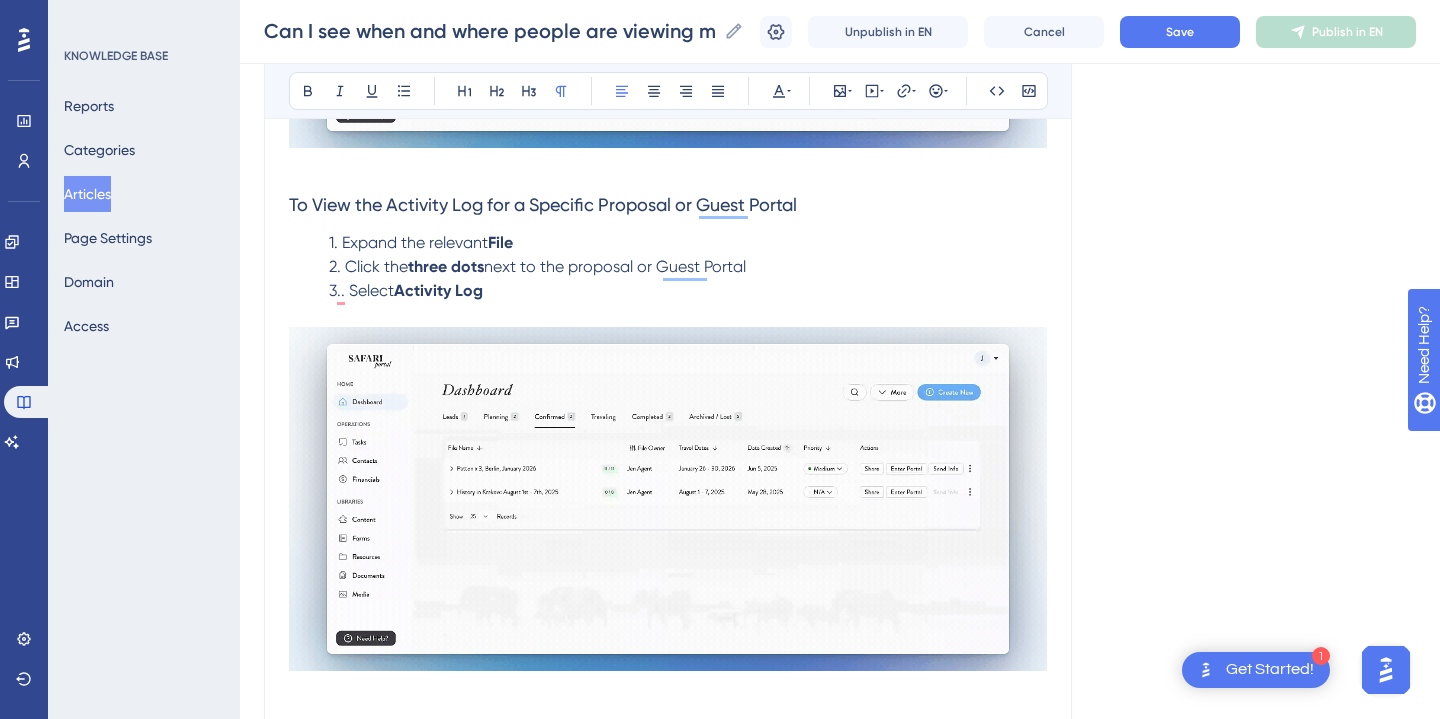 scroll, scrollTop: 824, scrollLeft: 0, axis: vertical 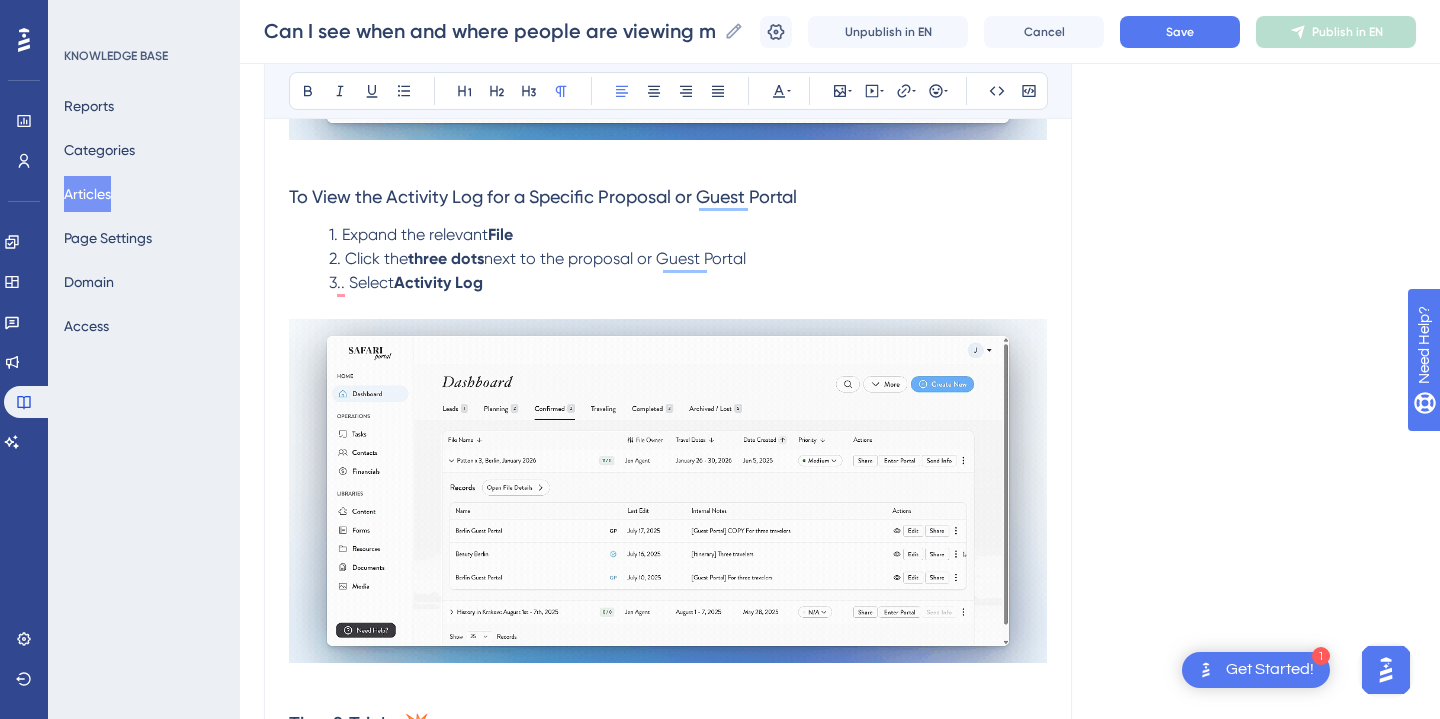 click on "3.. Select" at bounding box center [361, 282] 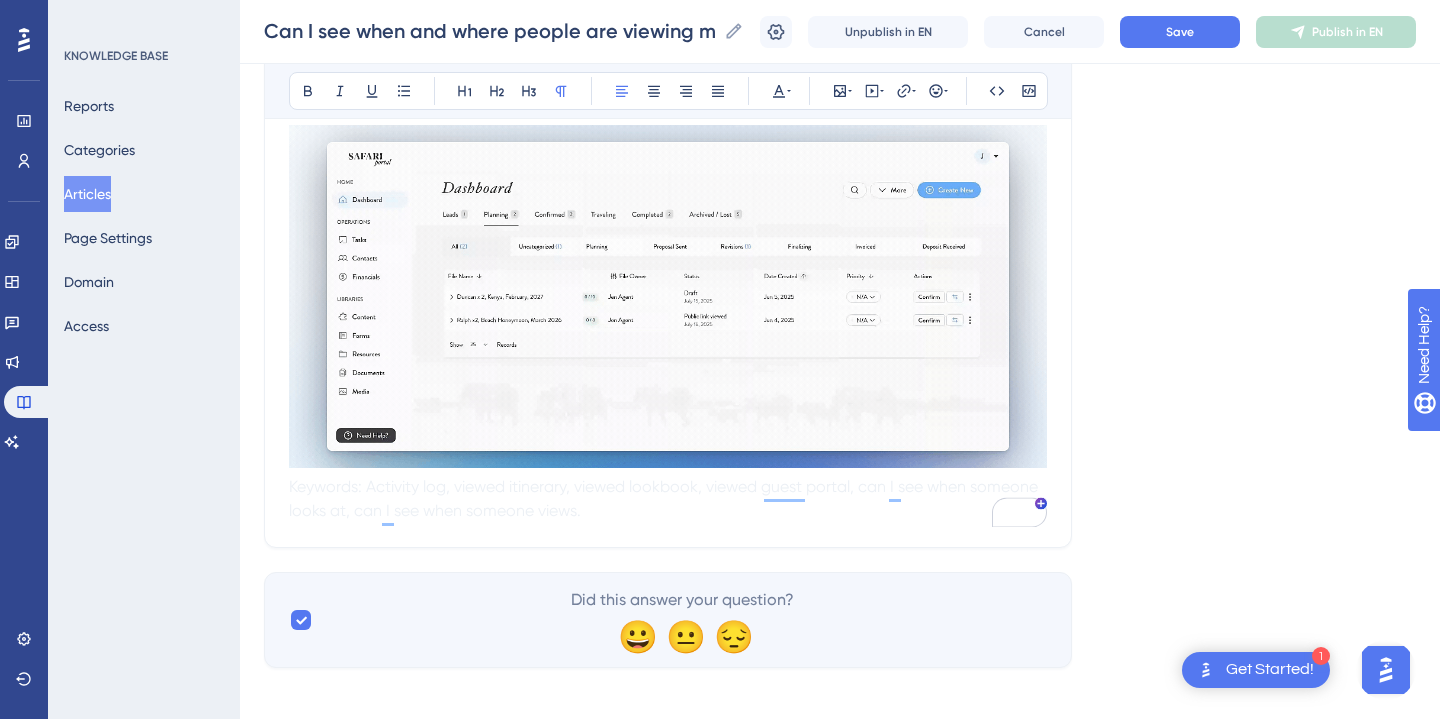 scroll, scrollTop: 1550, scrollLeft: 0, axis: vertical 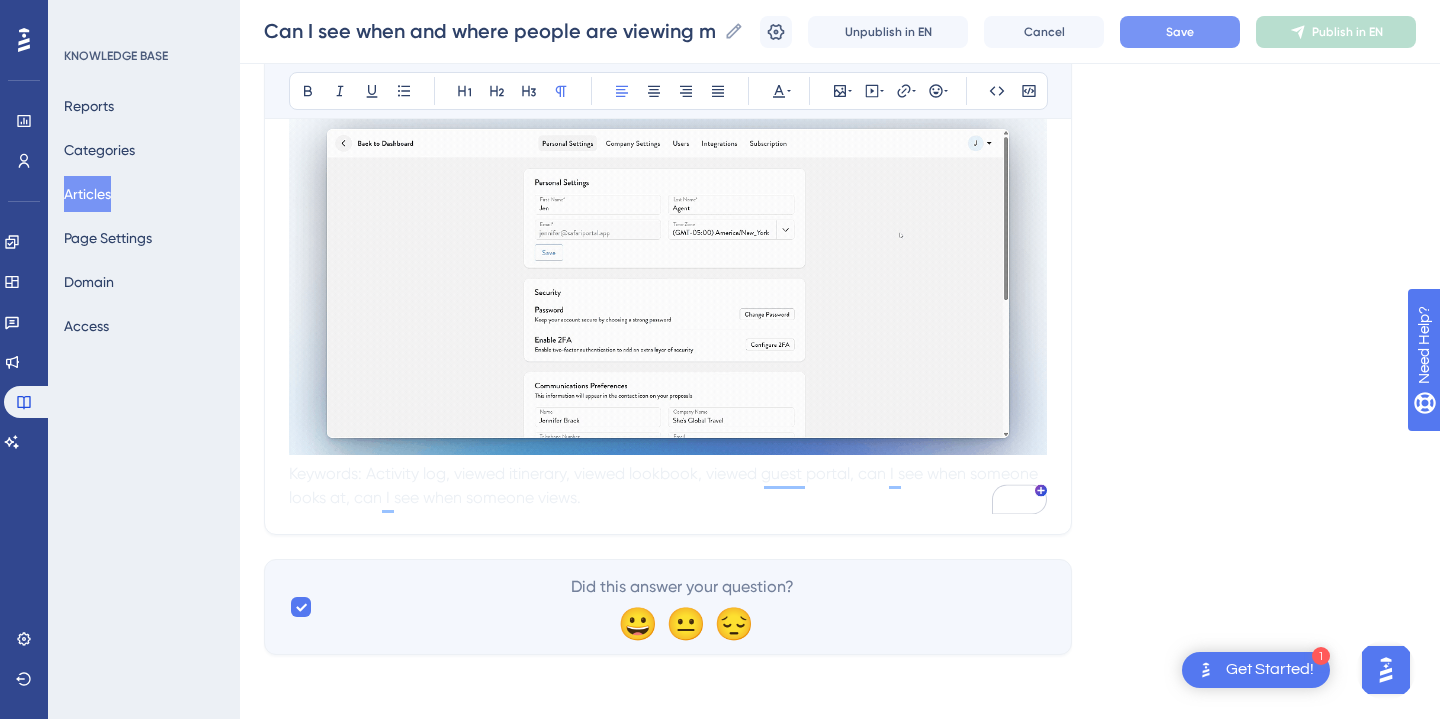 click on "Save" at bounding box center [1180, 32] 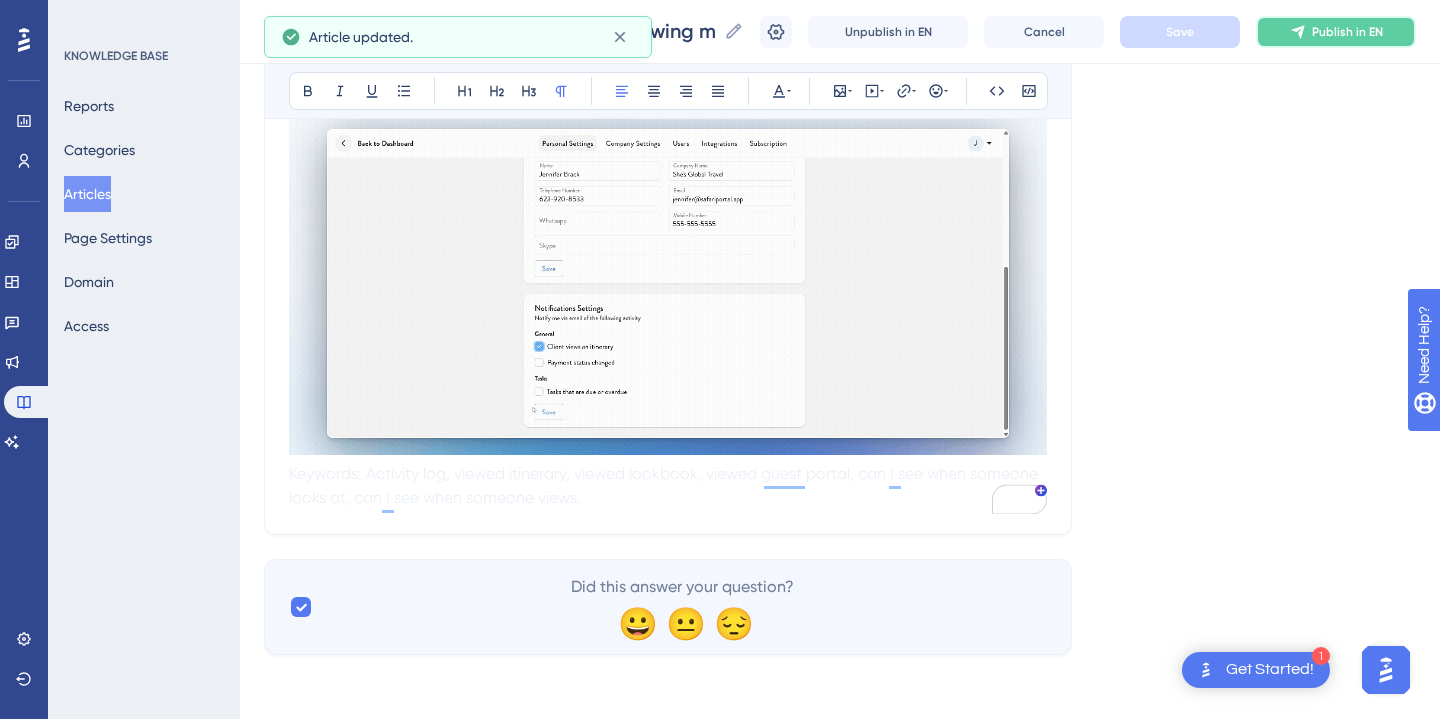 click on "Publish in EN" at bounding box center [1347, 32] 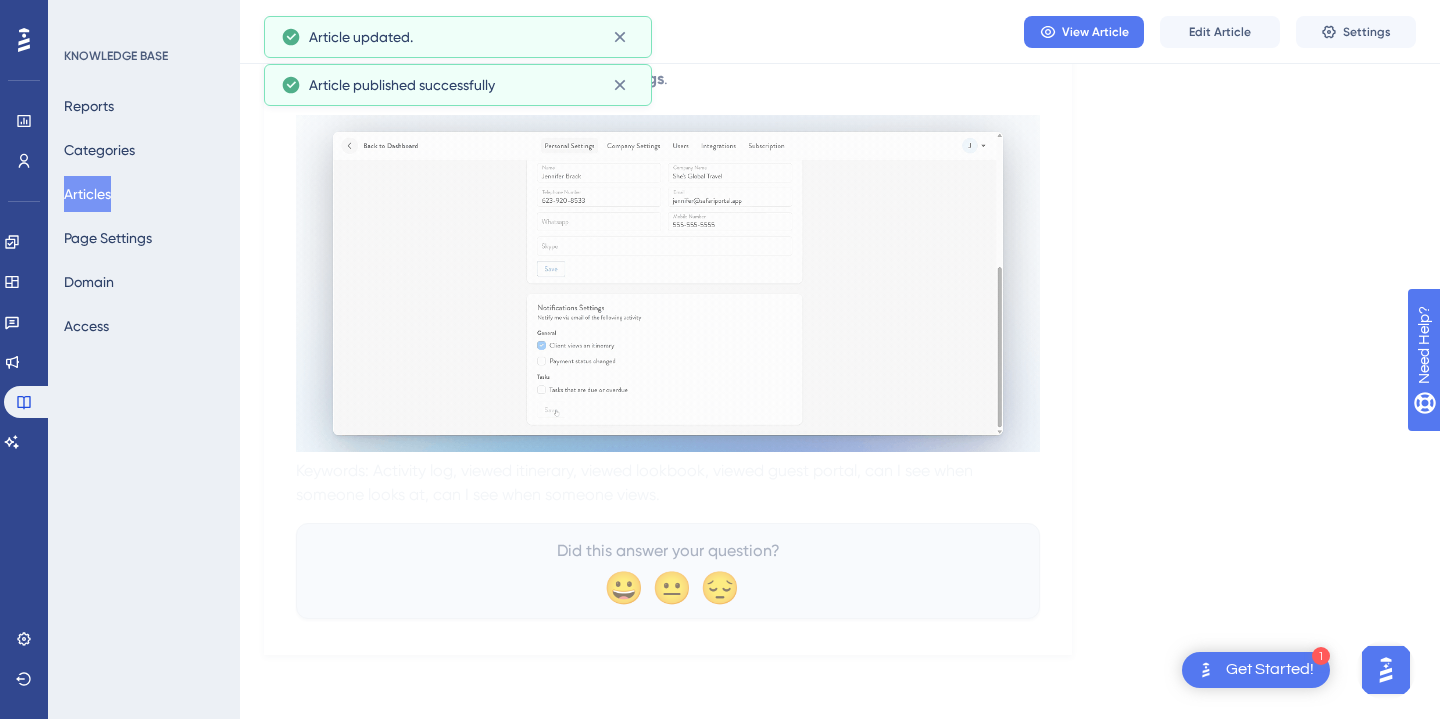 scroll, scrollTop: 1453, scrollLeft: 0, axis: vertical 